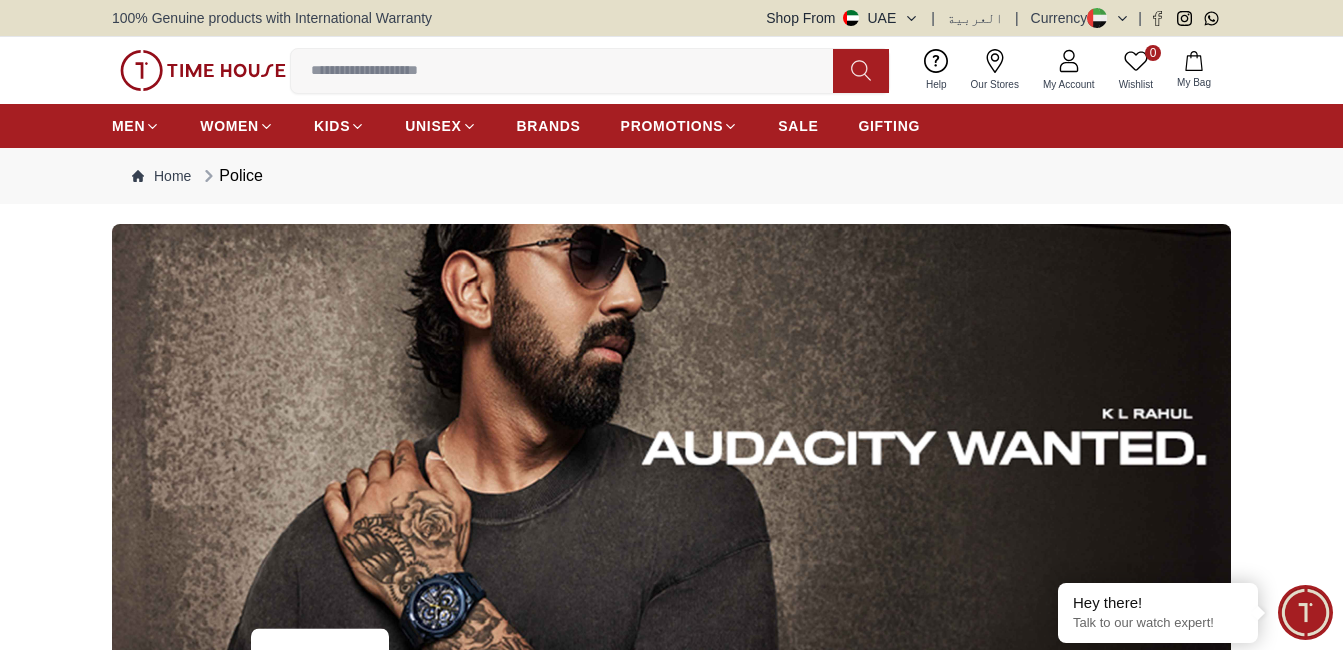 scroll, scrollTop: 1000, scrollLeft: 0, axis: vertical 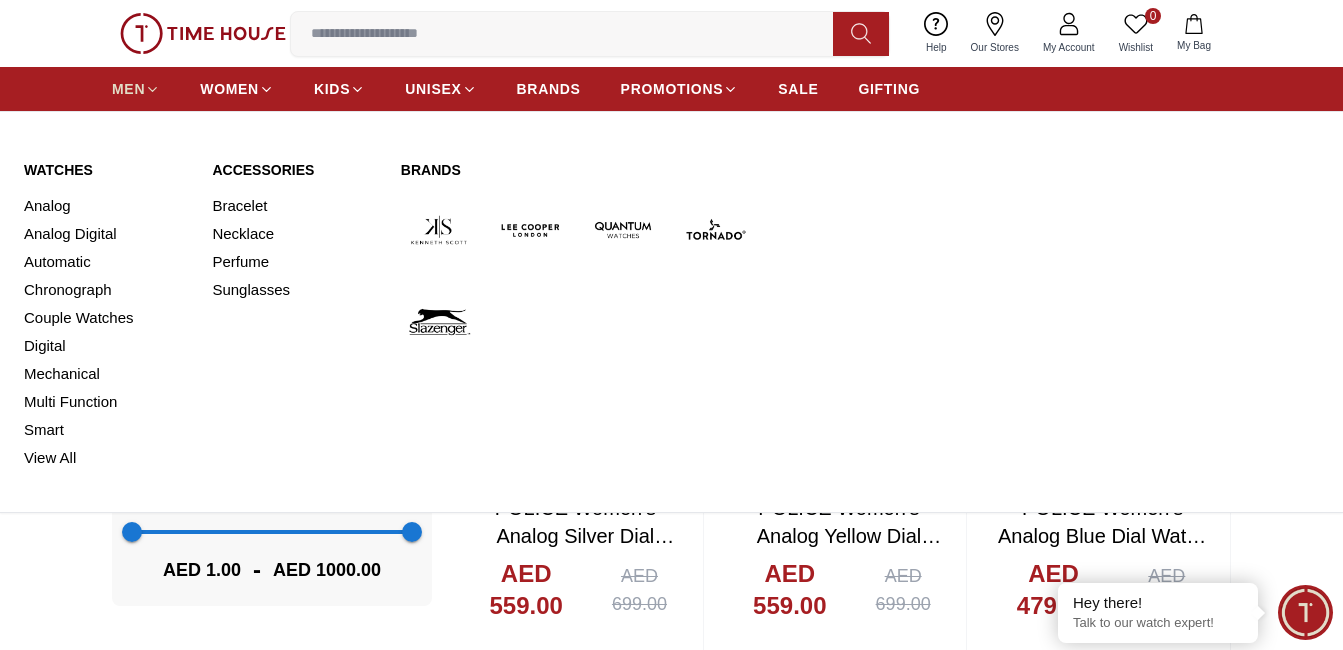 click on "MEN" at bounding box center [128, 89] 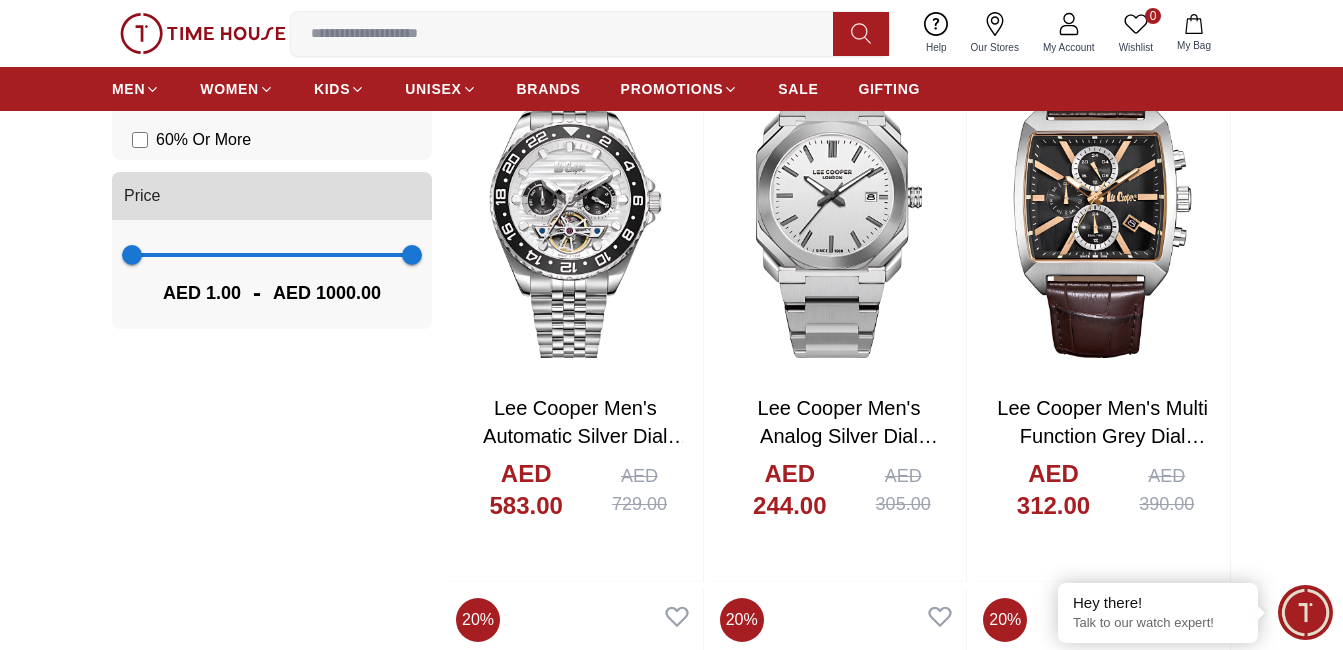 scroll, scrollTop: 1300, scrollLeft: 0, axis: vertical 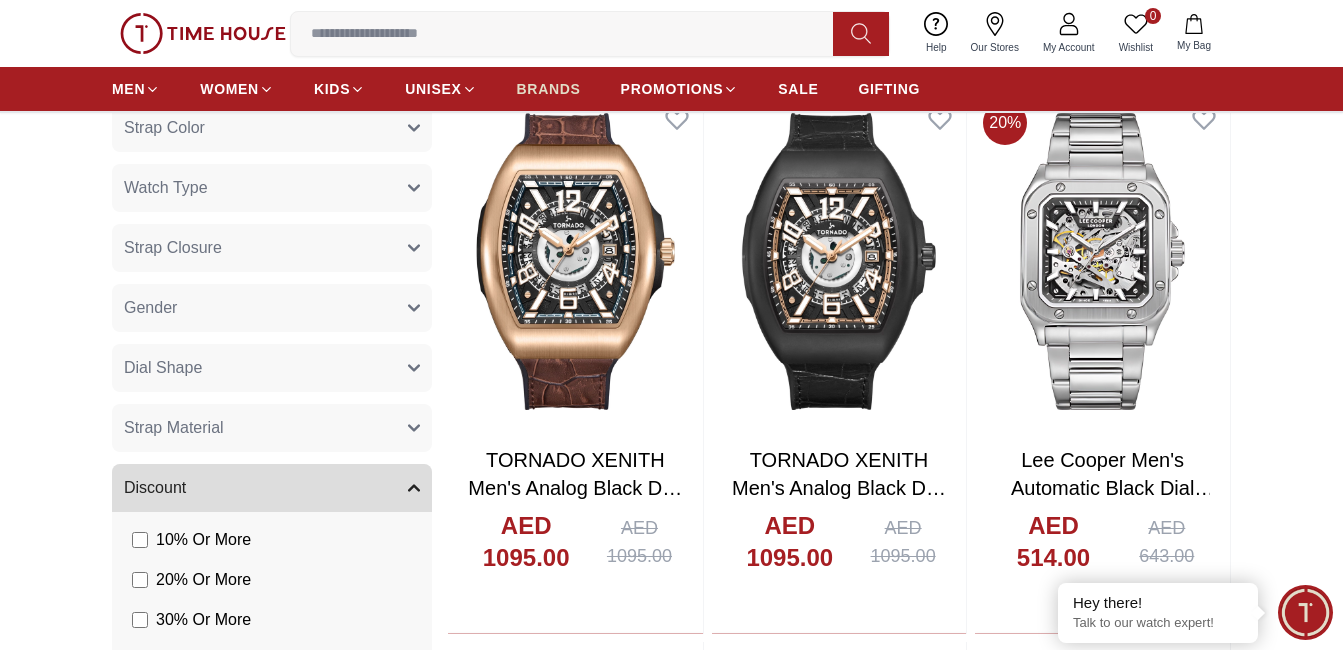 click on "BRANDS" at bounding box center (549, 89) 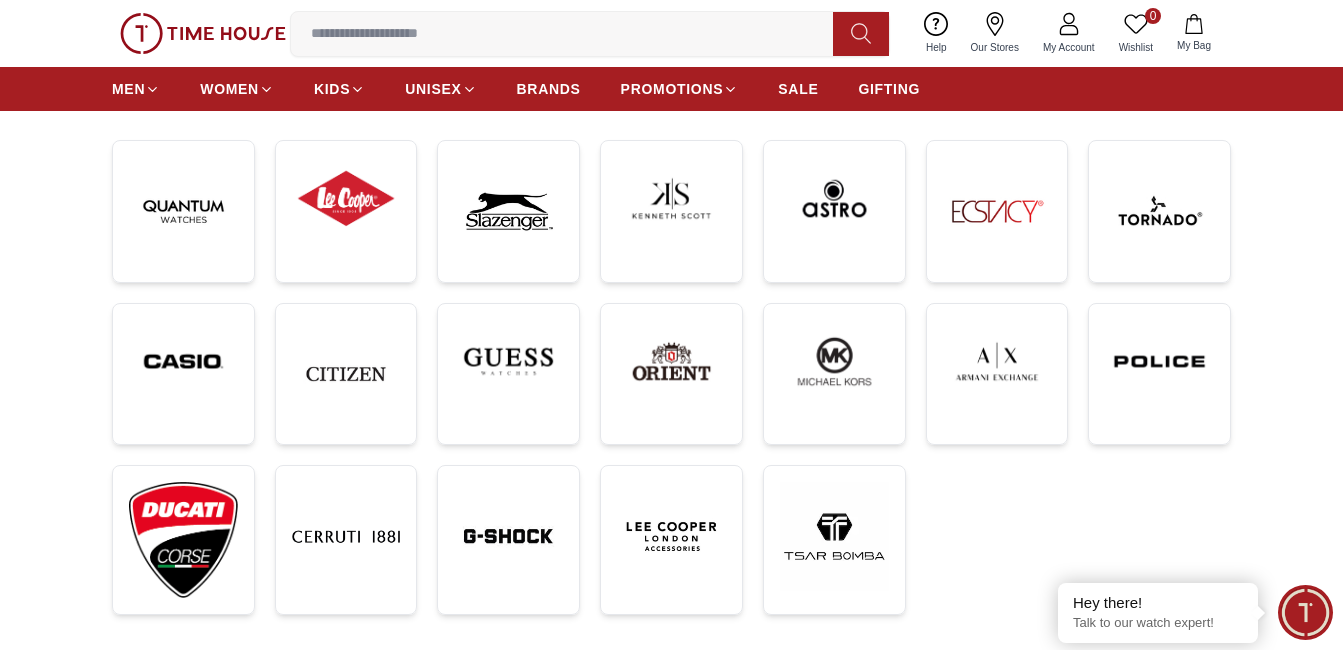 scroll, scrollTop: 300, scrollLeft: 0, axis: vertical 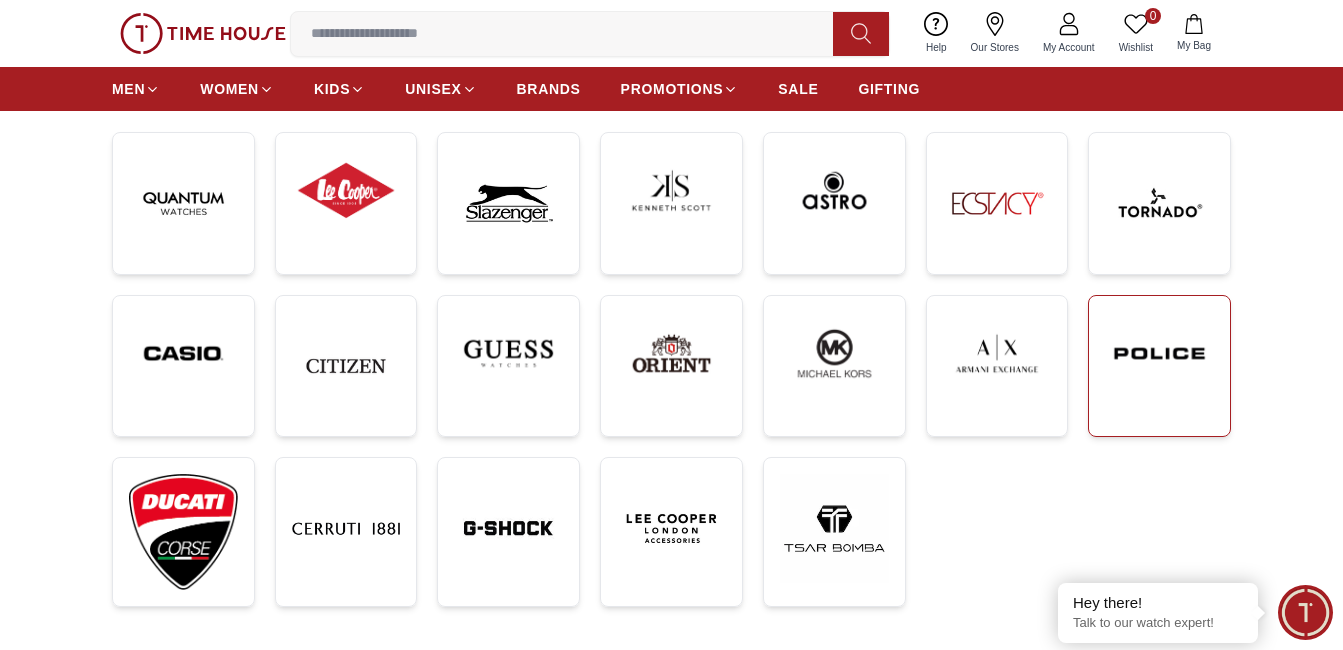 click at bounding box center (1159, 353) 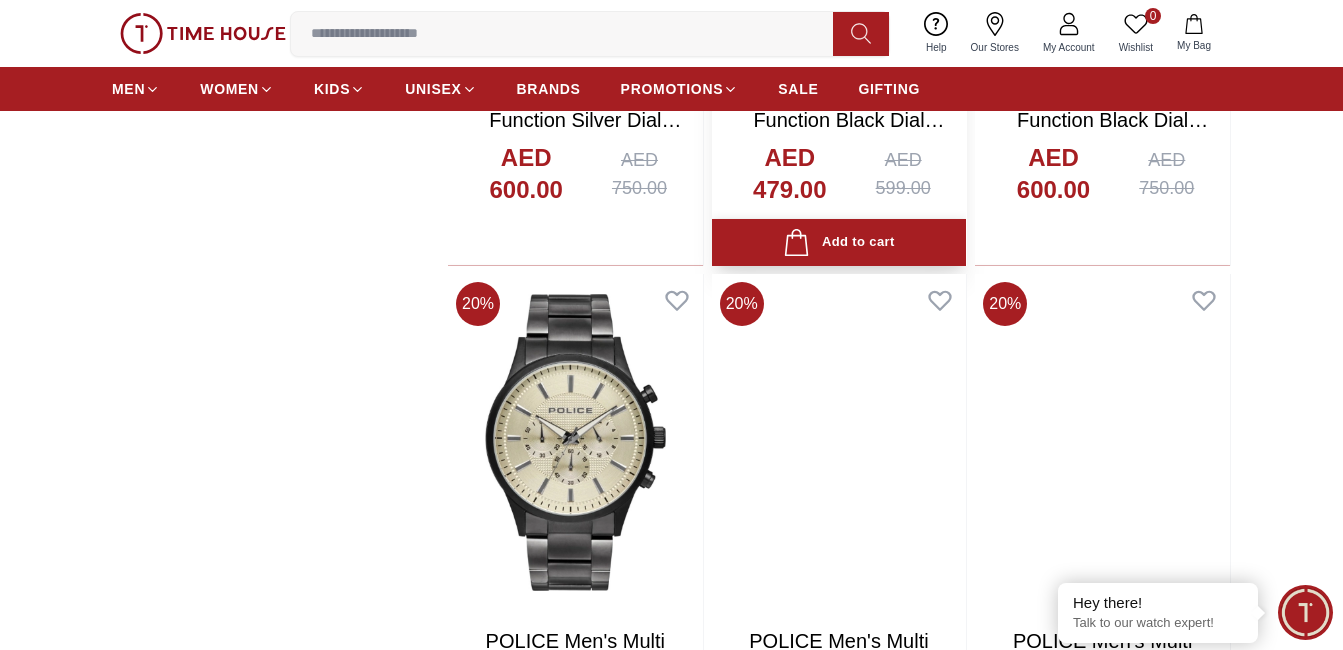 scroll, scrollTop: 3700, scrollLeft: 0, axis: vertical 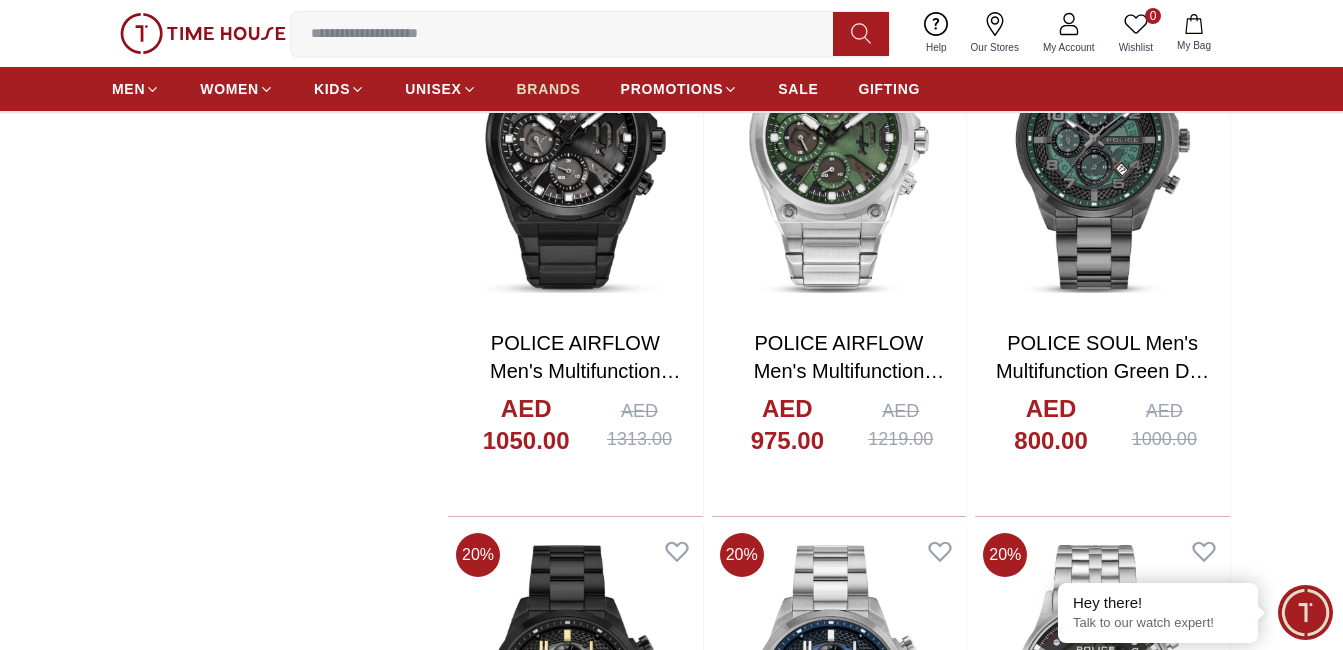 click on "BRANDS" at bounding box center [549, 89] 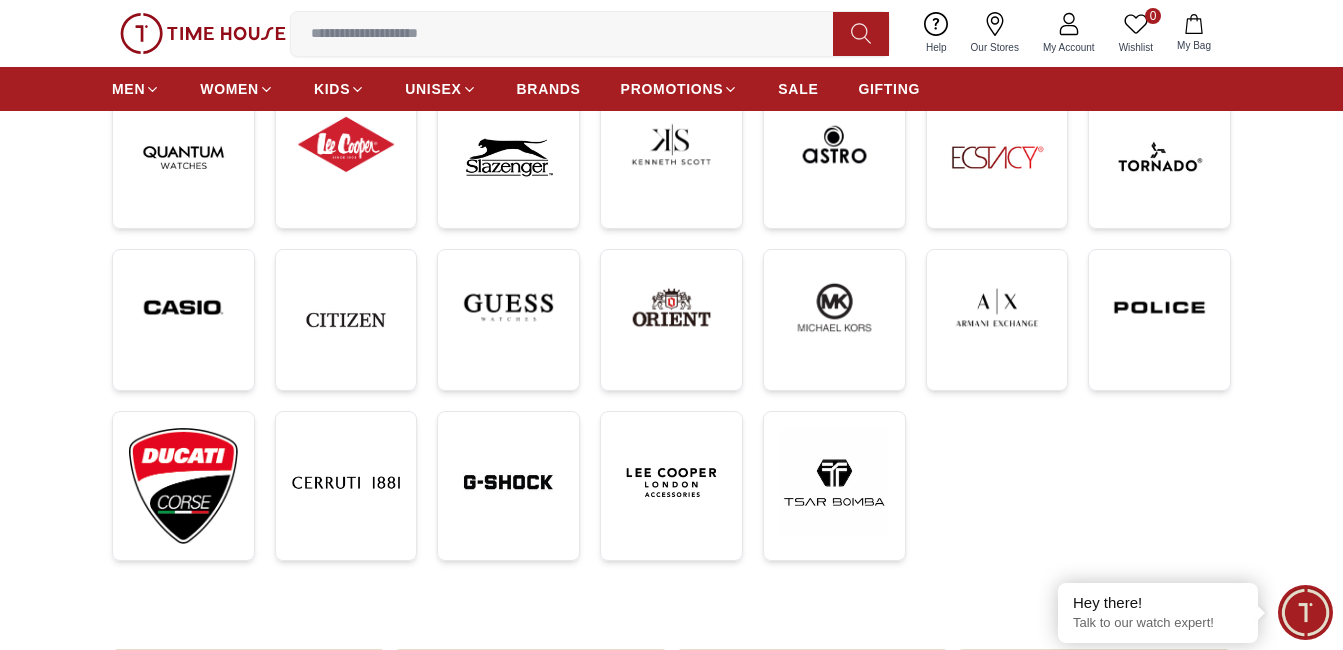 scroll, scrollTop: 300, scrollLeft: 0, axis: vertical 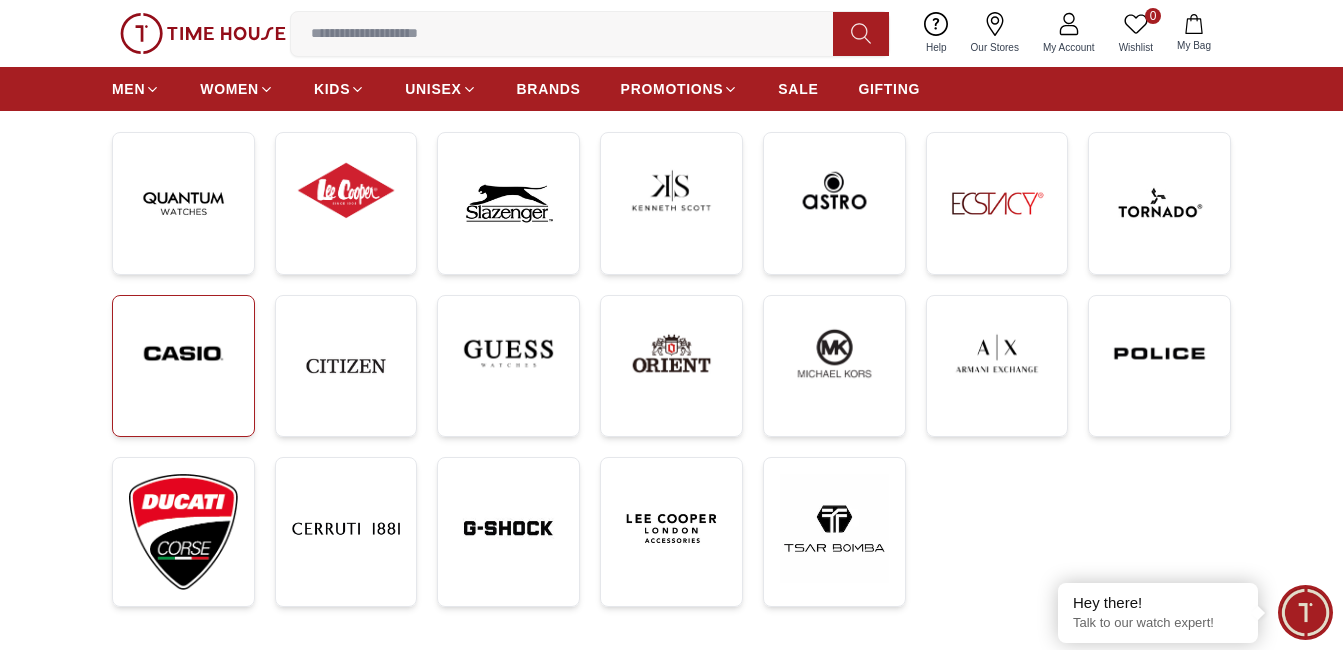 click at bounding box center (183, 353) 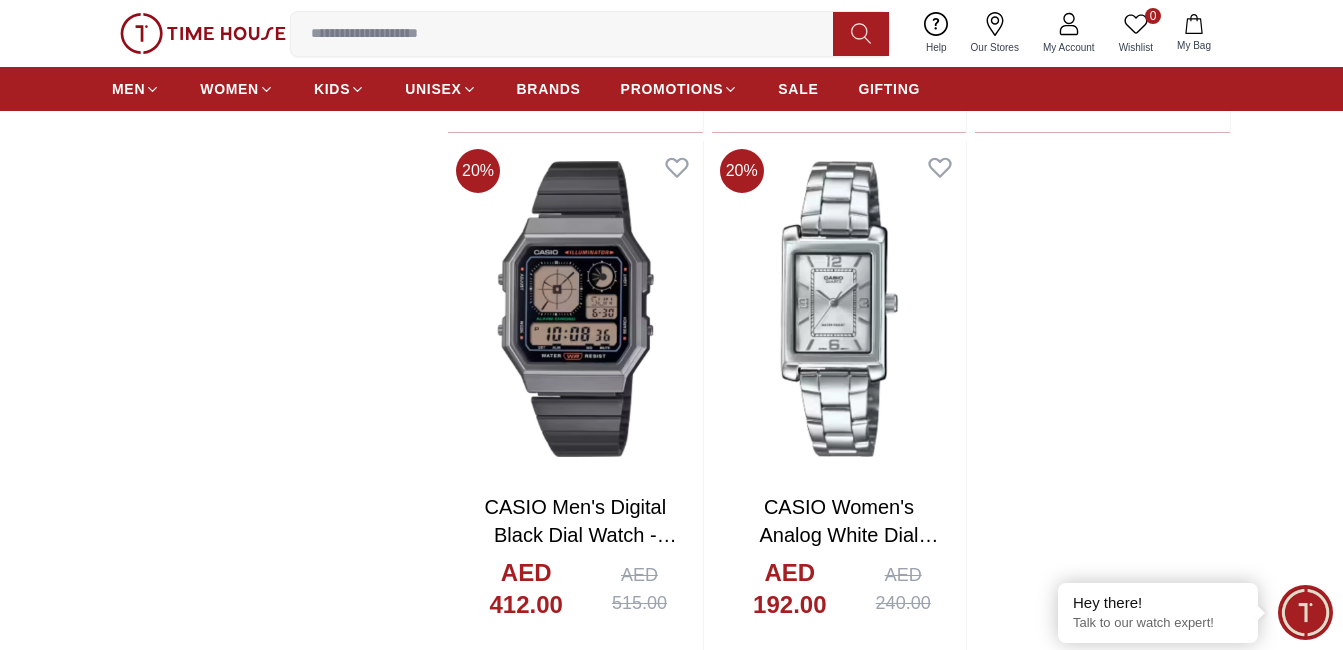 scroll, scrollTop: 4400, scrollLeft: 0, axis: vertical 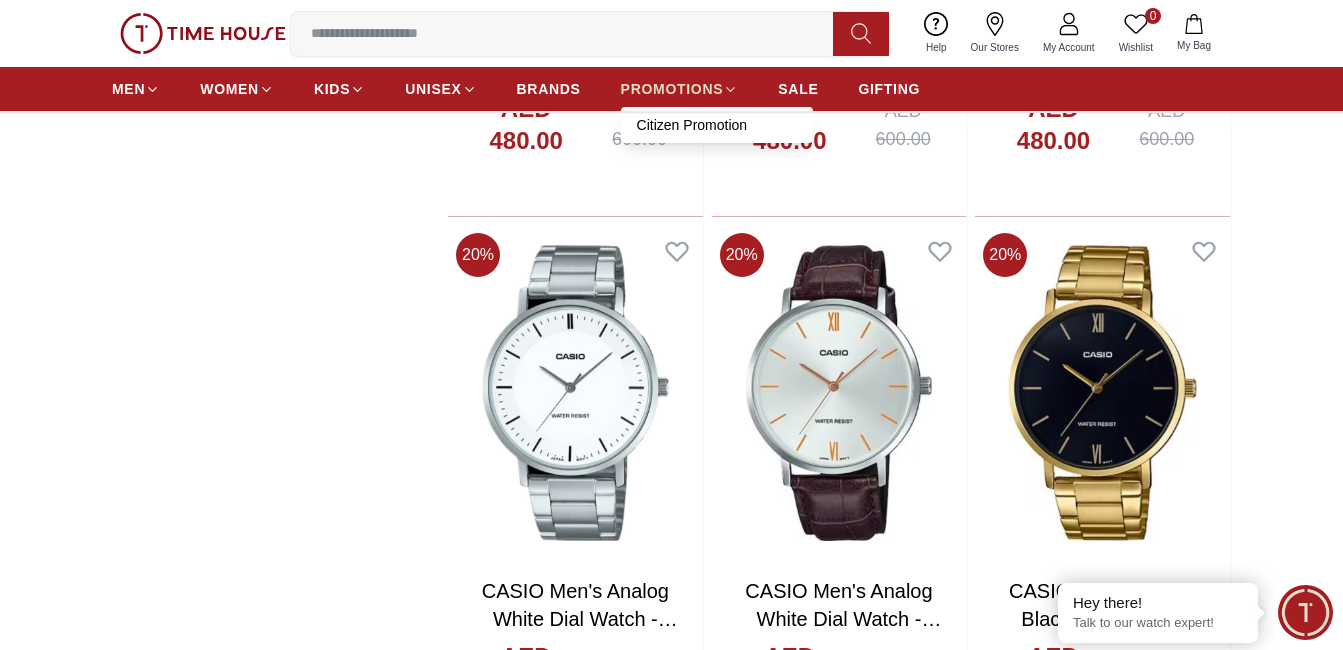 click on "PROMOTIONS" at bounding box center (672, 89) 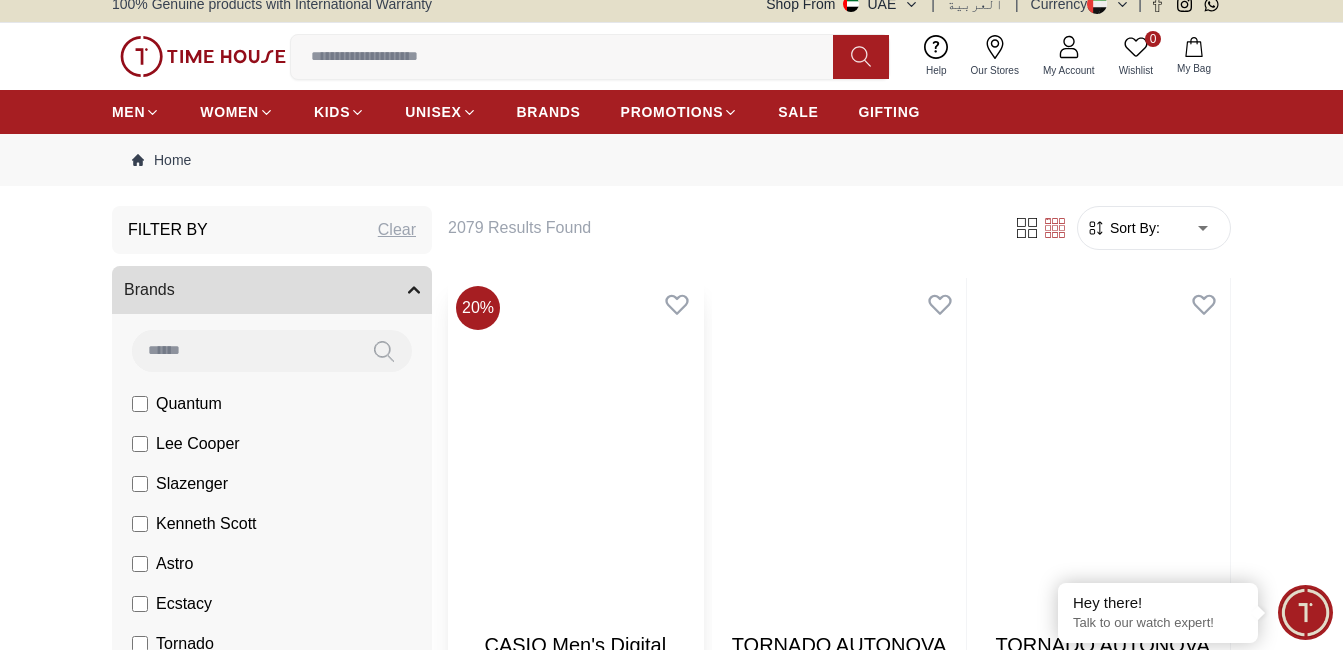 scroll, scrollTop: 0, scrollLeft: 0, axis: both 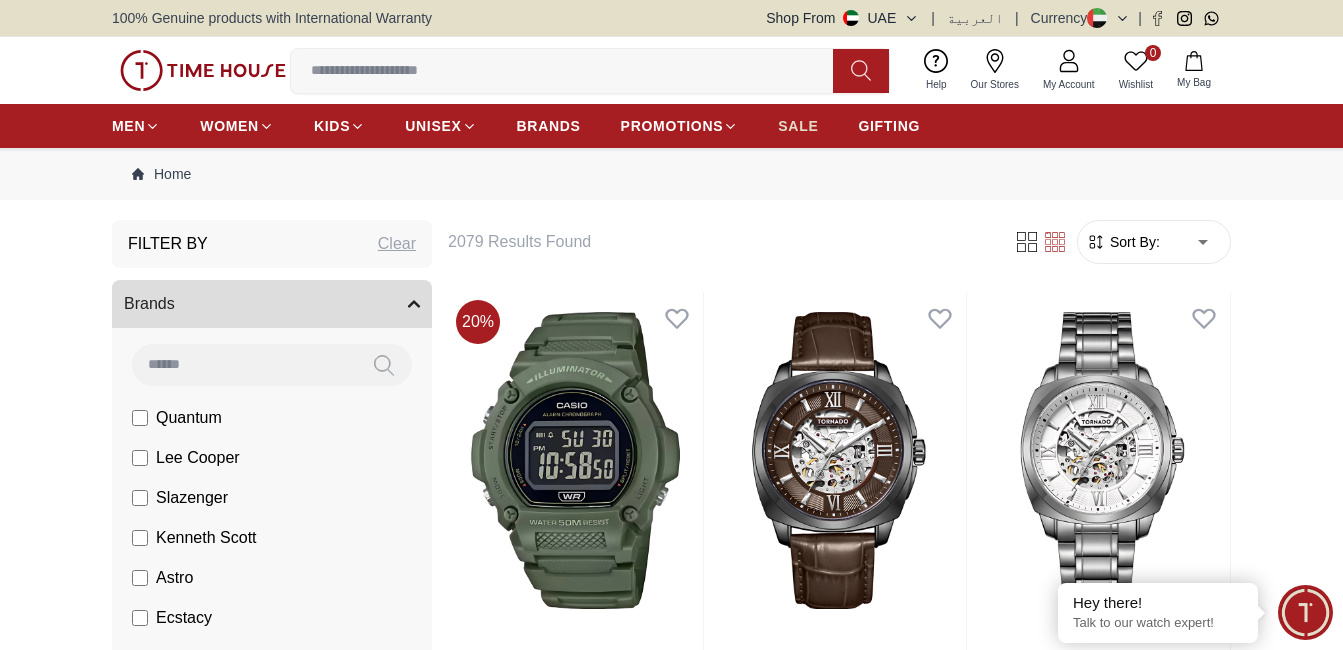 click on "SALE" at bounding box center (798, 126) 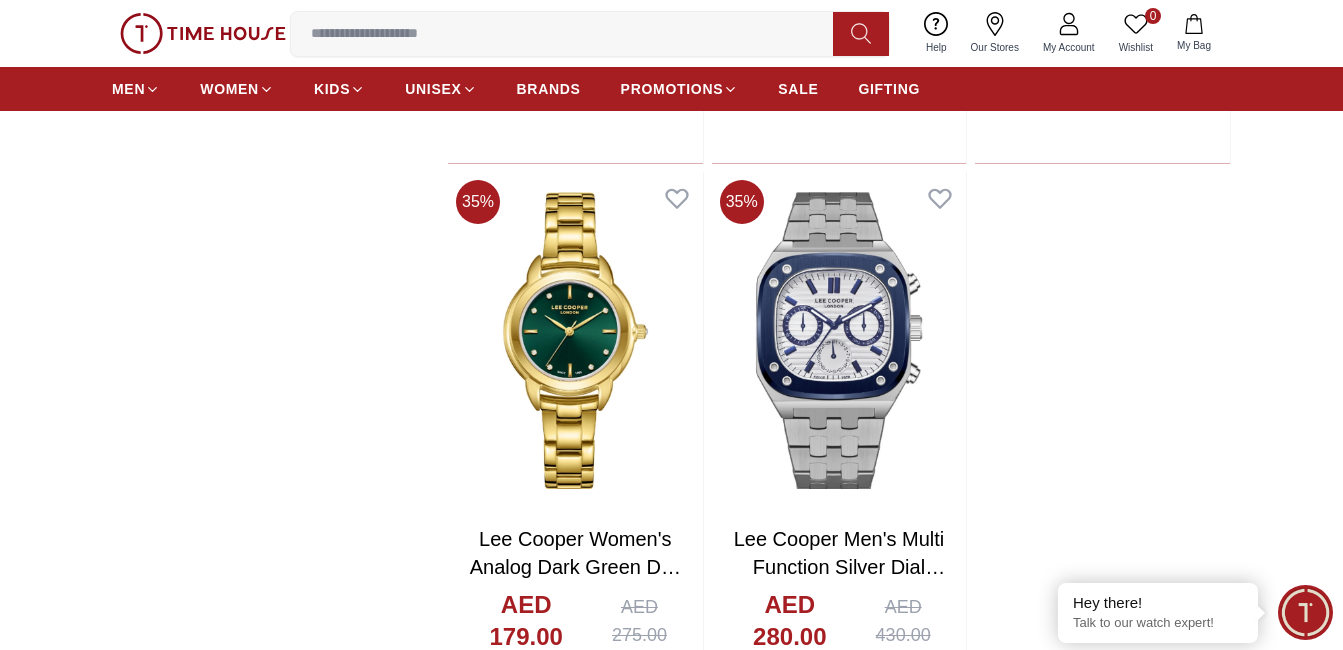 scroll, scrollTop: 4000, scrollLeft: 0, axis: vertical 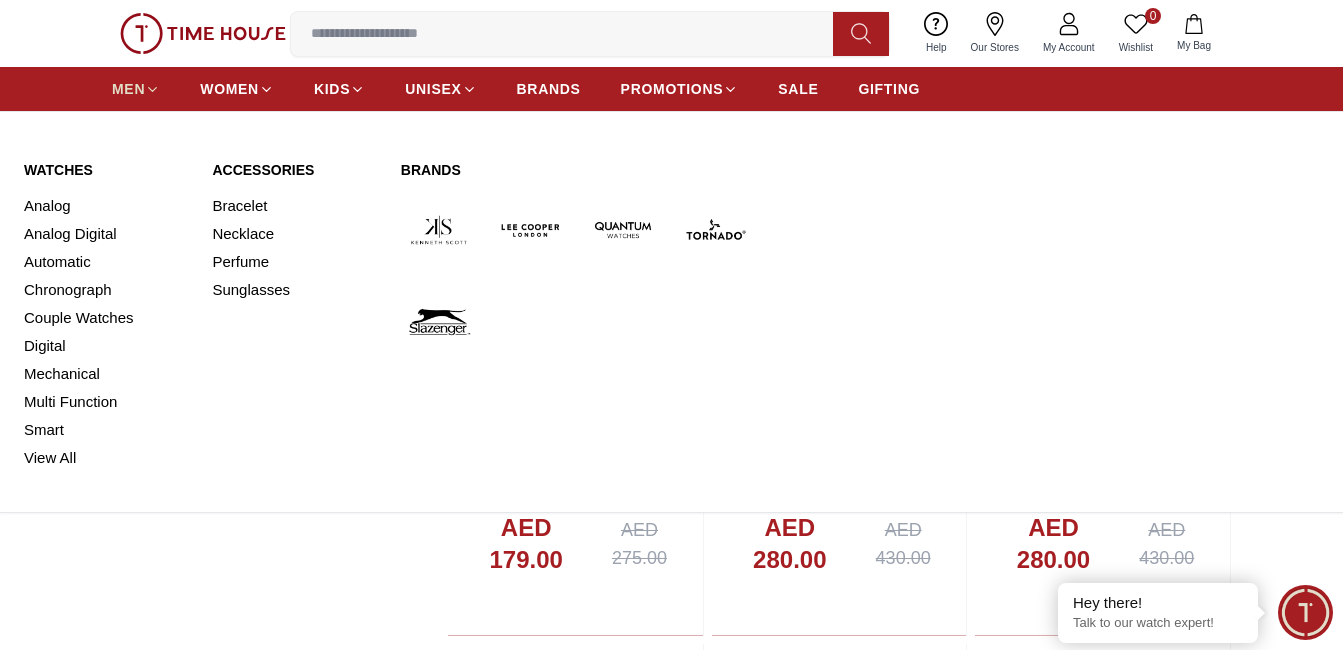 click on "MEN" at bounding box center [128, 89] 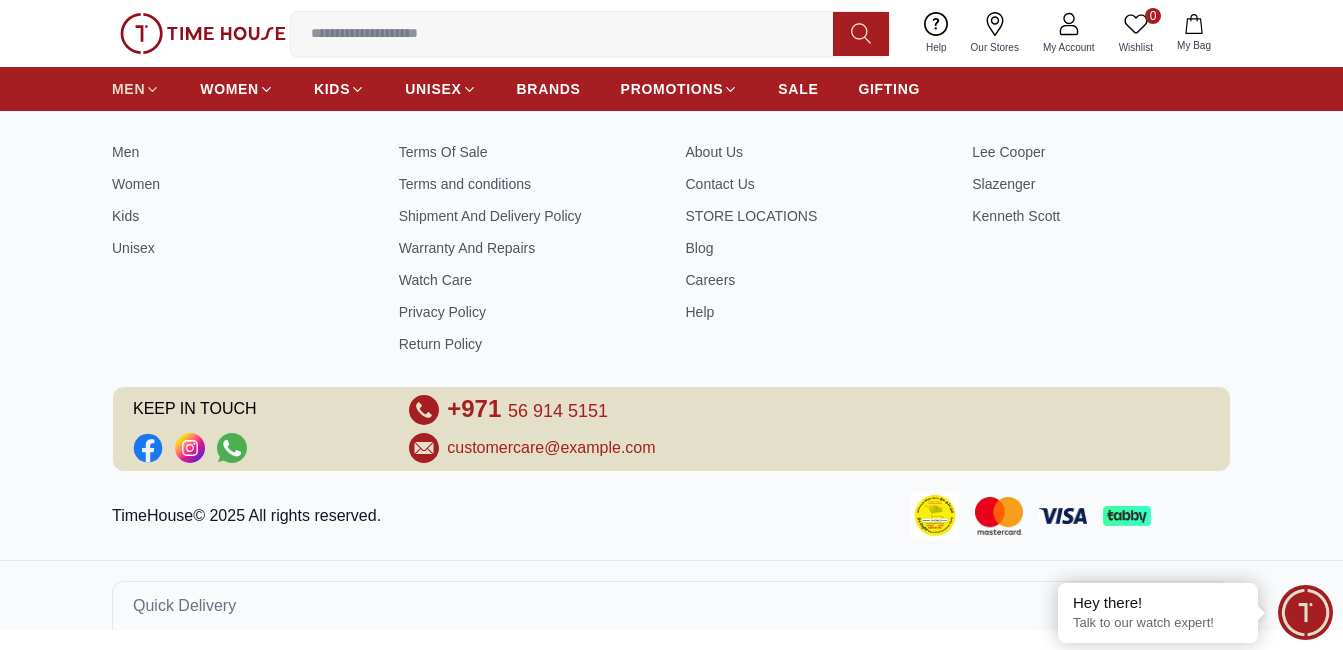 scroll, scrollTop: 0, scrollLeft: 0, axis: both 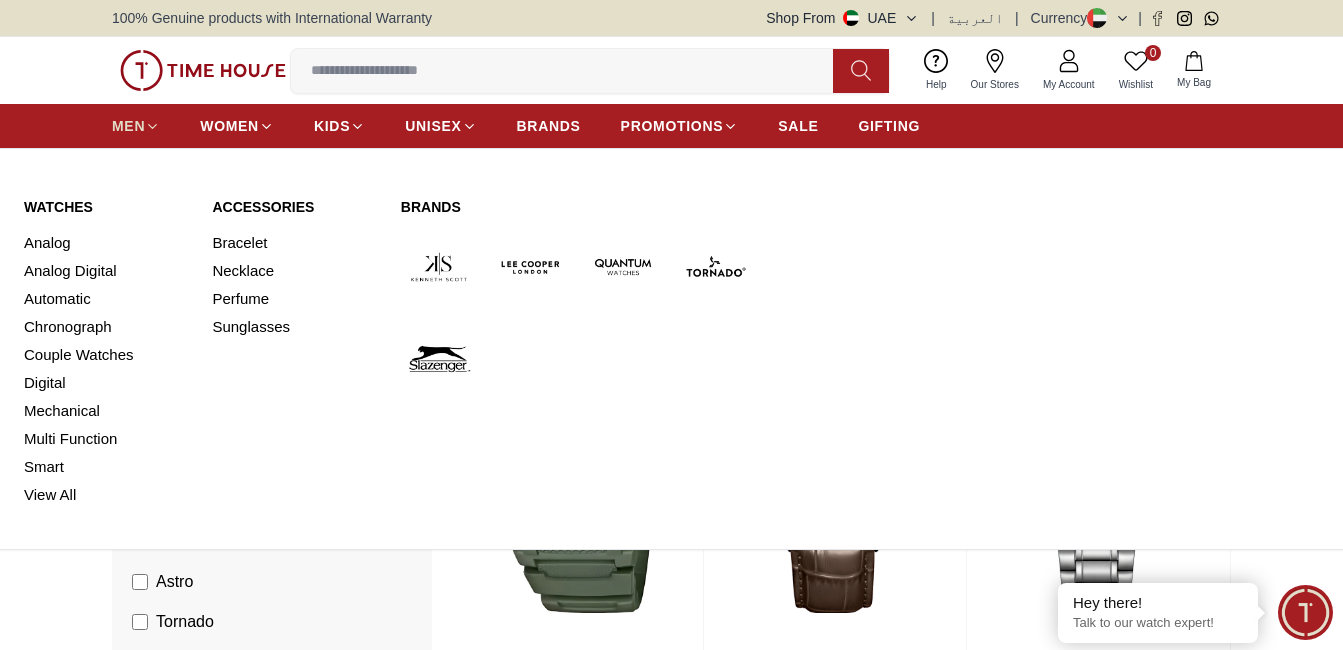 click on "MEN" at bounding box center [128, 126] 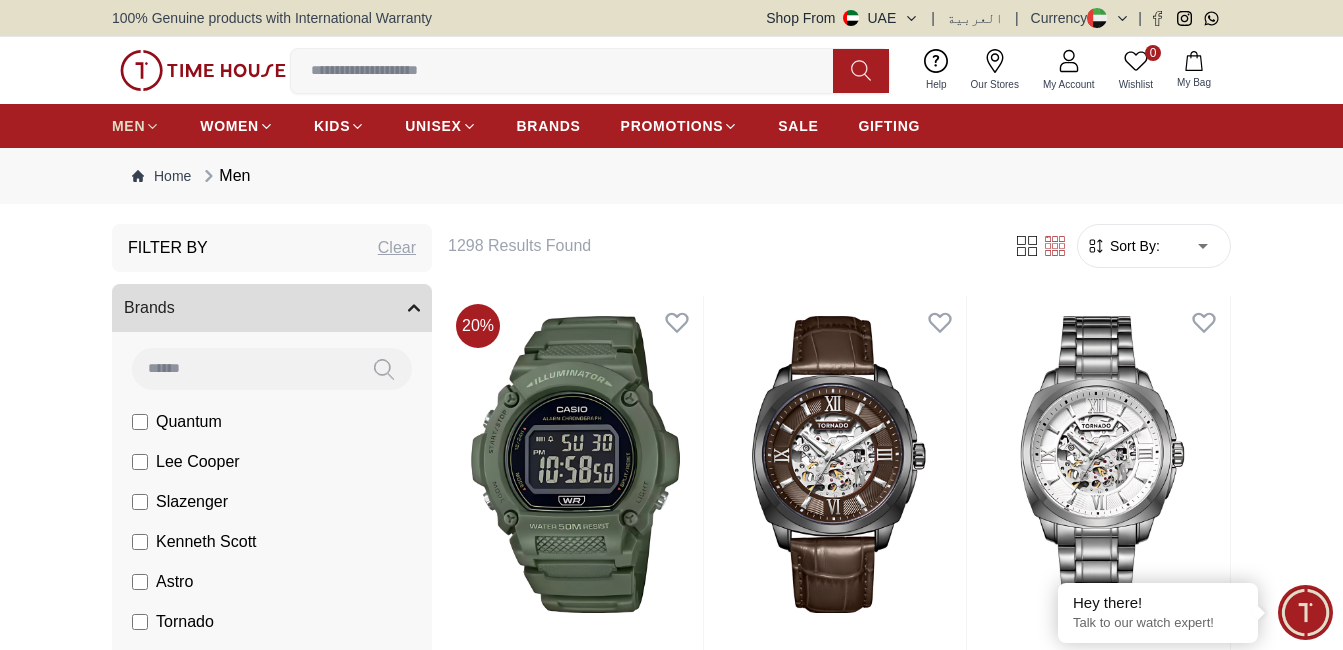 click on "MEN" at bounding box center (128, 126) 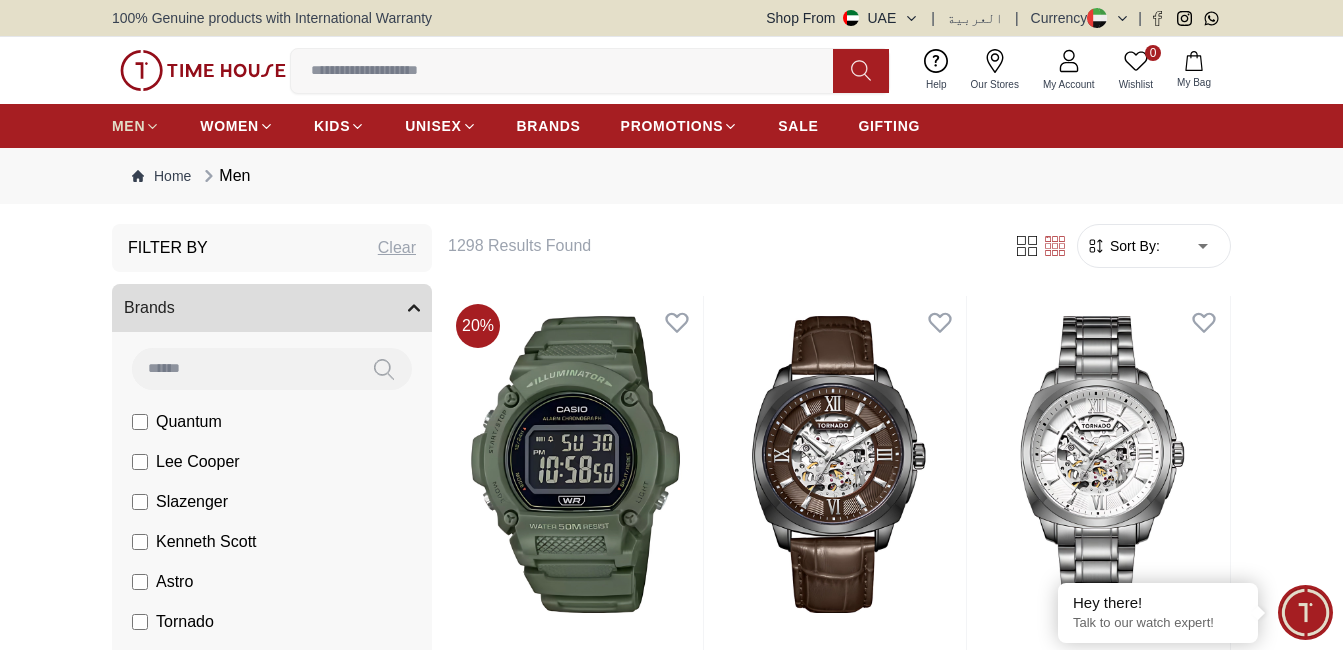 click 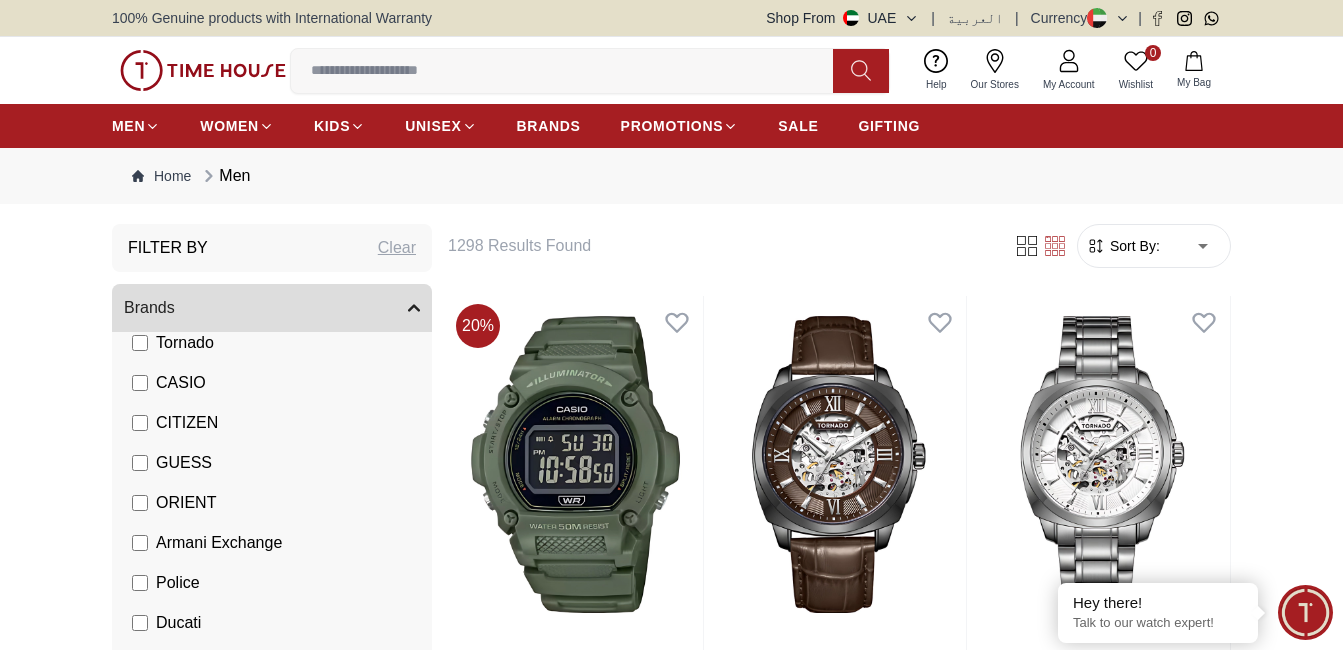 scroll, scrollTop: 350, scrollLeft: 0, axis: vertical 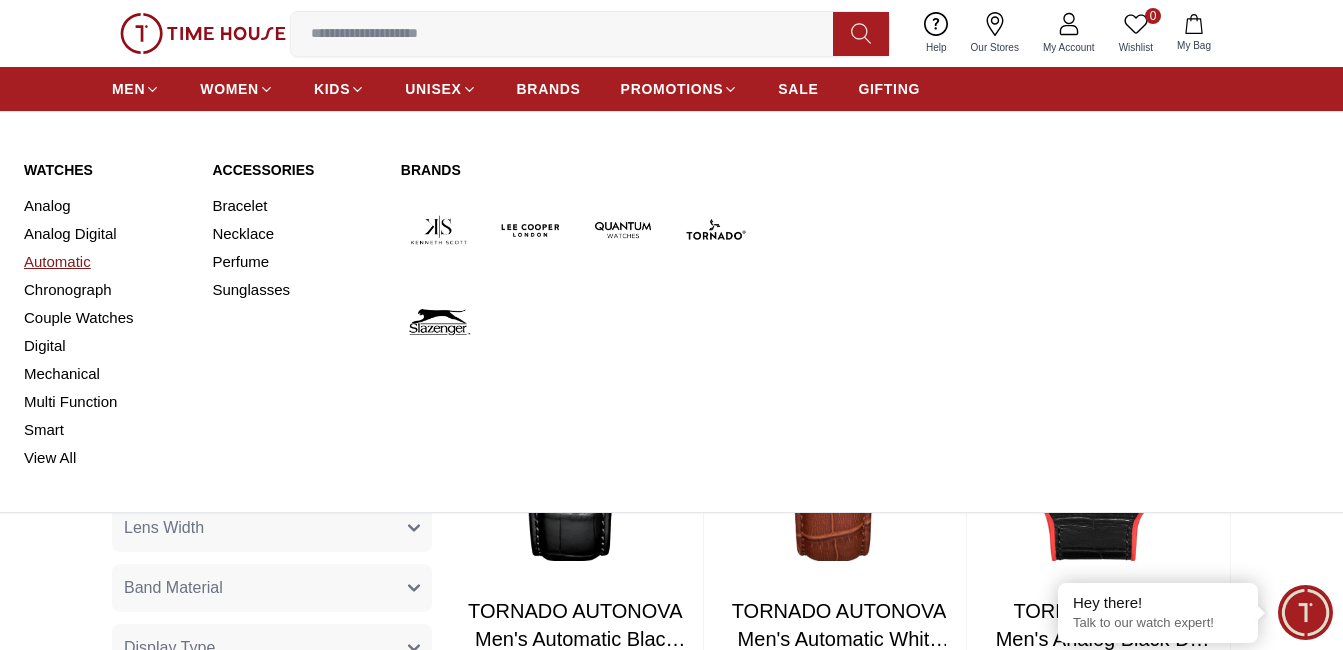 click on "Automatic" at bounding box center (106, 262) 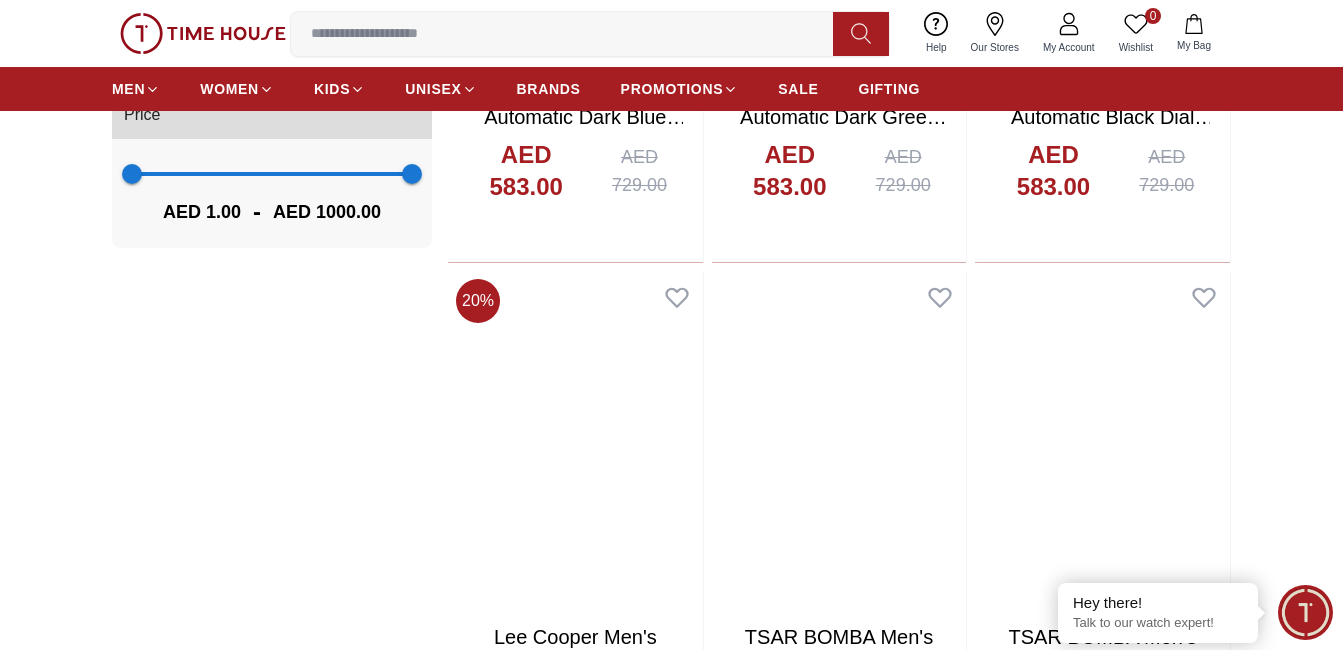 scroll, scrollTop: 1600, scrollLeft: 0, axis: vertical 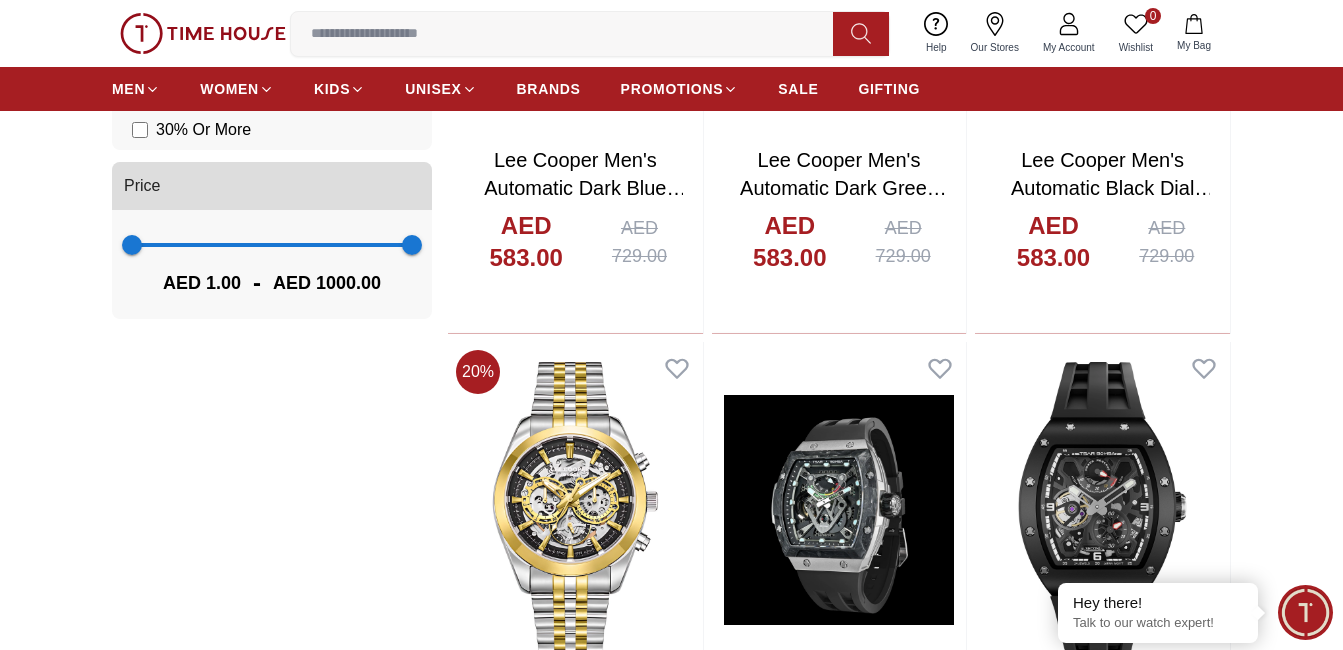 click on "1 1000" at bounding box center (272, 245) 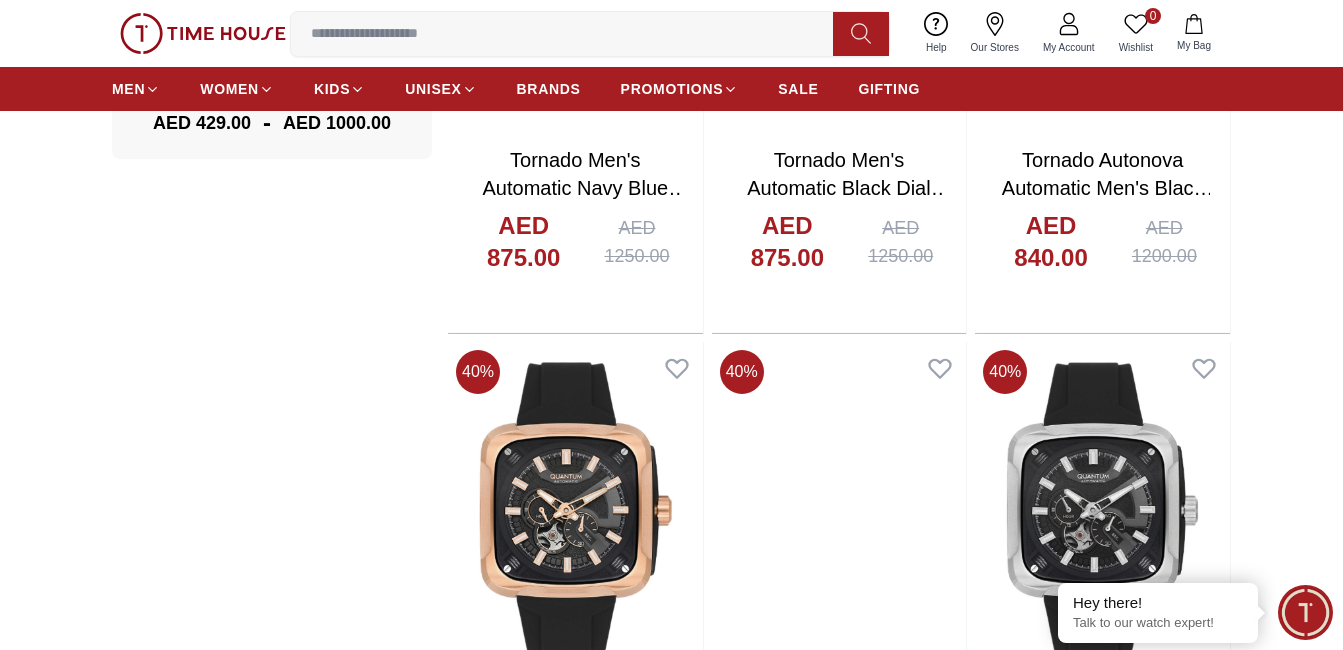 scroll, scrollTop: 1440, scrollLeft: 0, axis: vertical 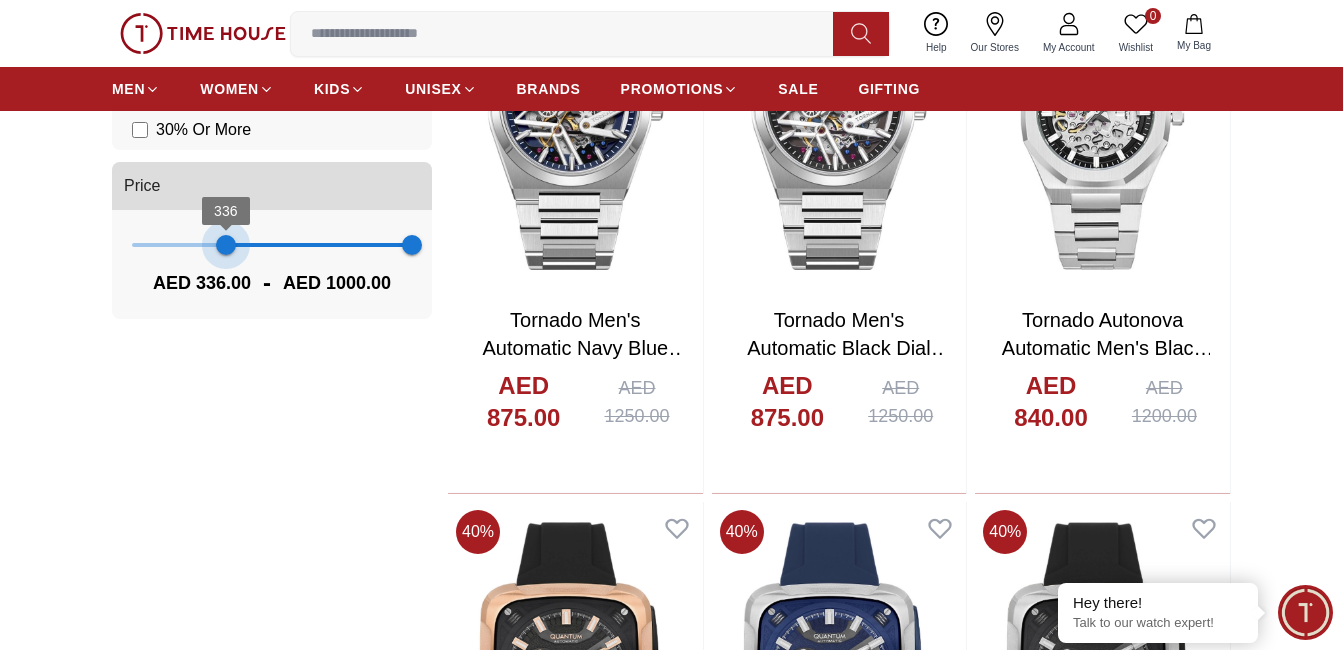 click on "336 1000" at bounding box center (272, 245) 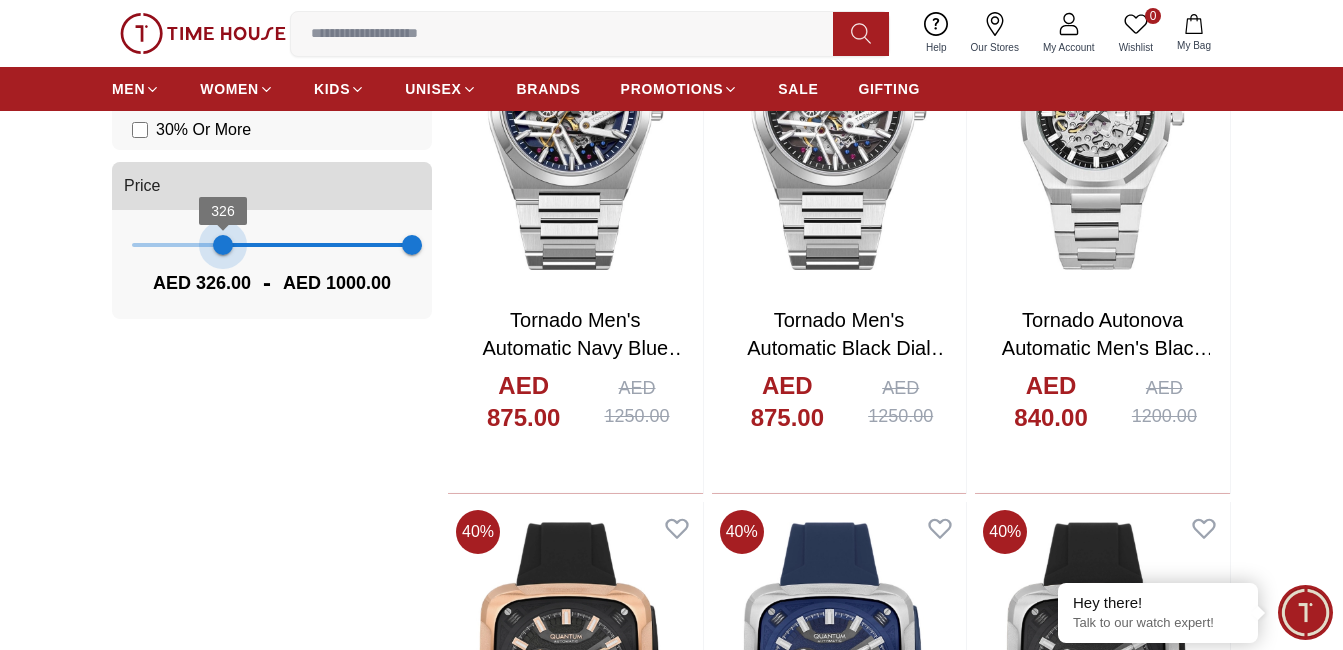 type on "*" 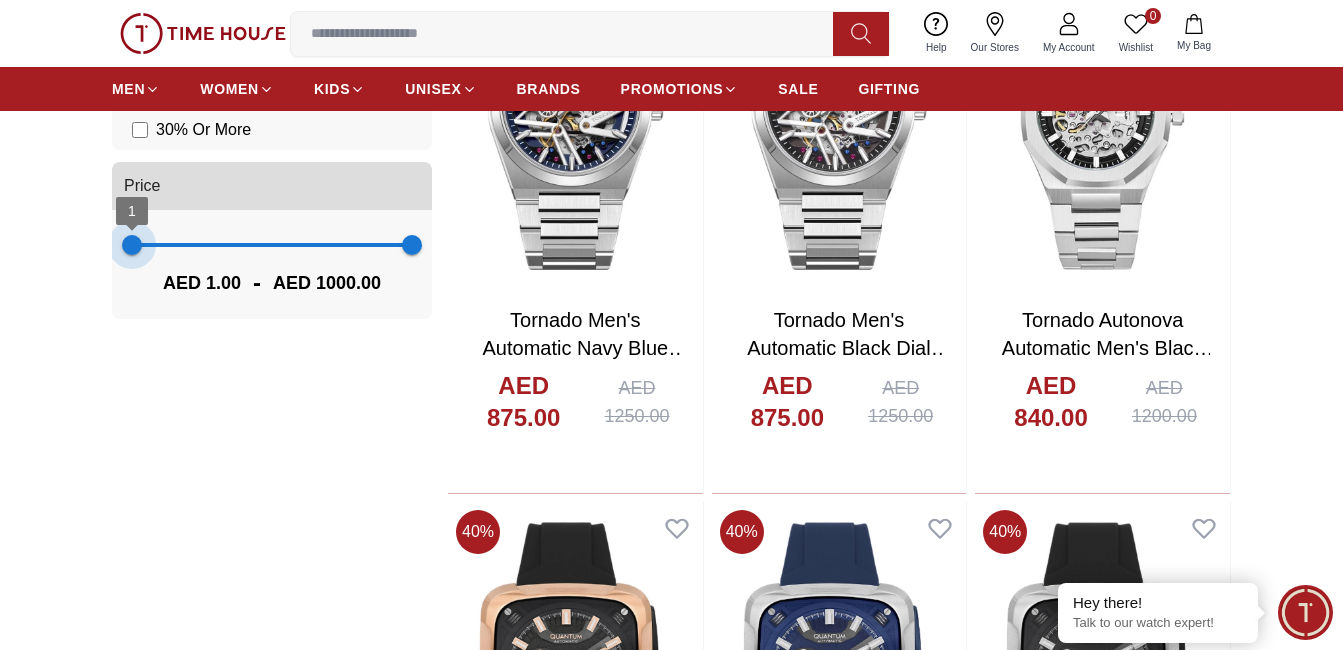 drag, startPoint x: 224, startPoint y: 247, endPoint x: 46, endPoint y: 249, distance: 178.01123 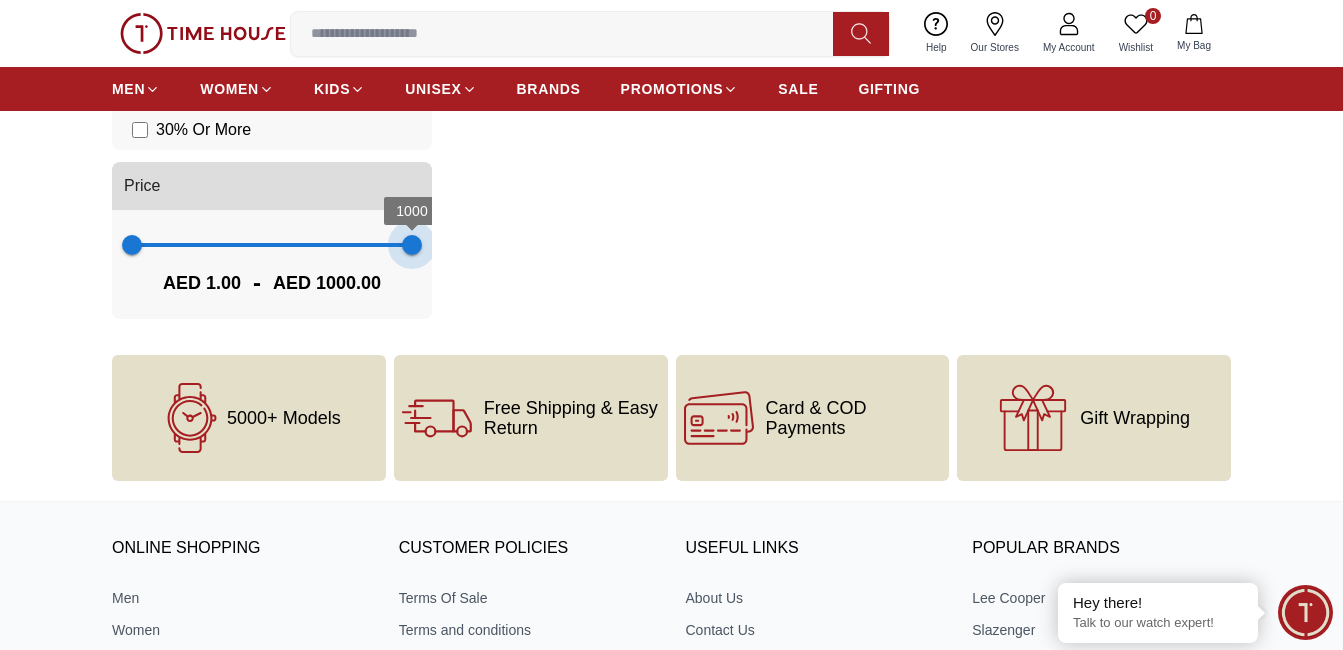 scroll, scrollTop: 1480, scrollLeft: 0, axis: vertical 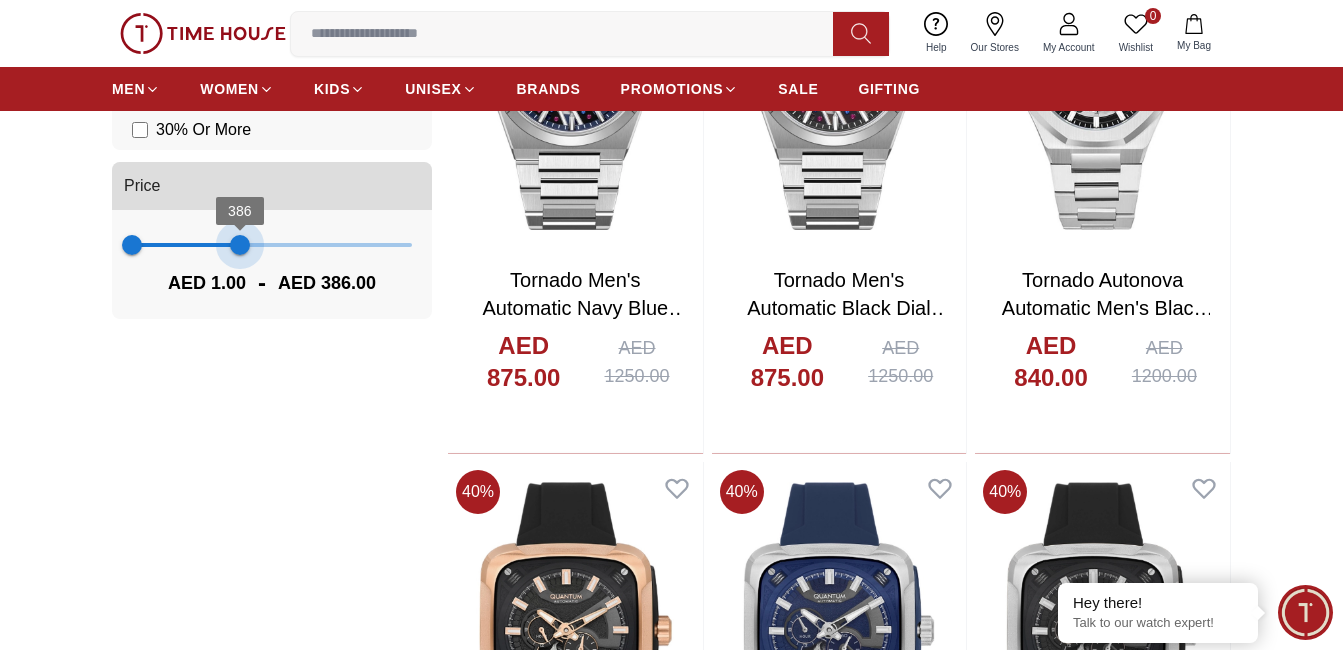 type on "***" 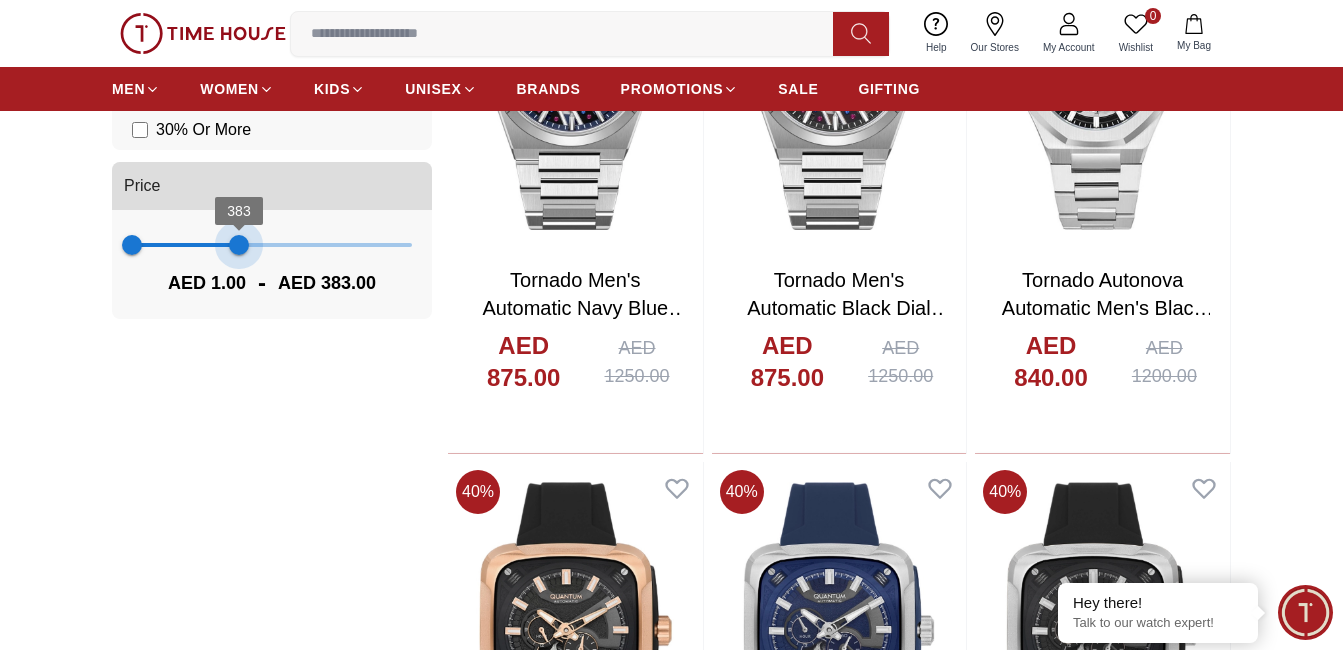 drag, startPoint x: 414, startPoint y: 247, endPoint x: 239, endPoint y: 257, distance: 175.28548 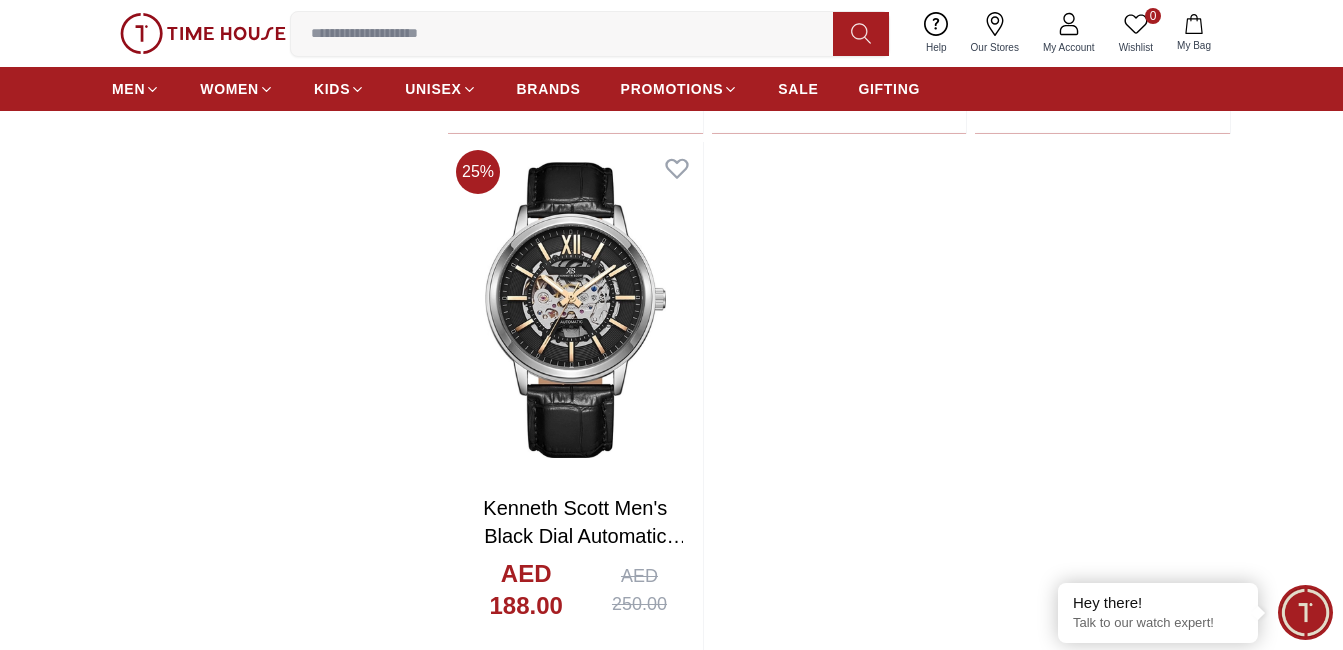 scroll, scrollTop: 1600, scrollLeft: 0, axis: vertical 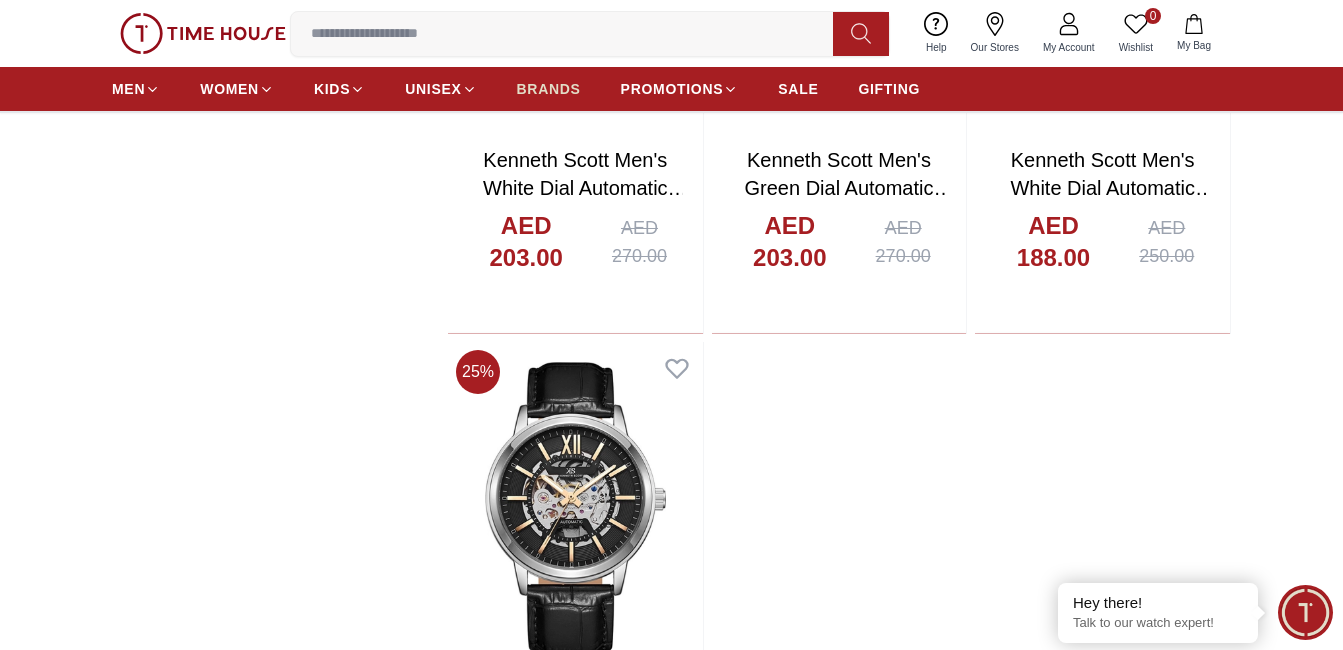 click on "BRANDS" at bounding box center [549, 89] 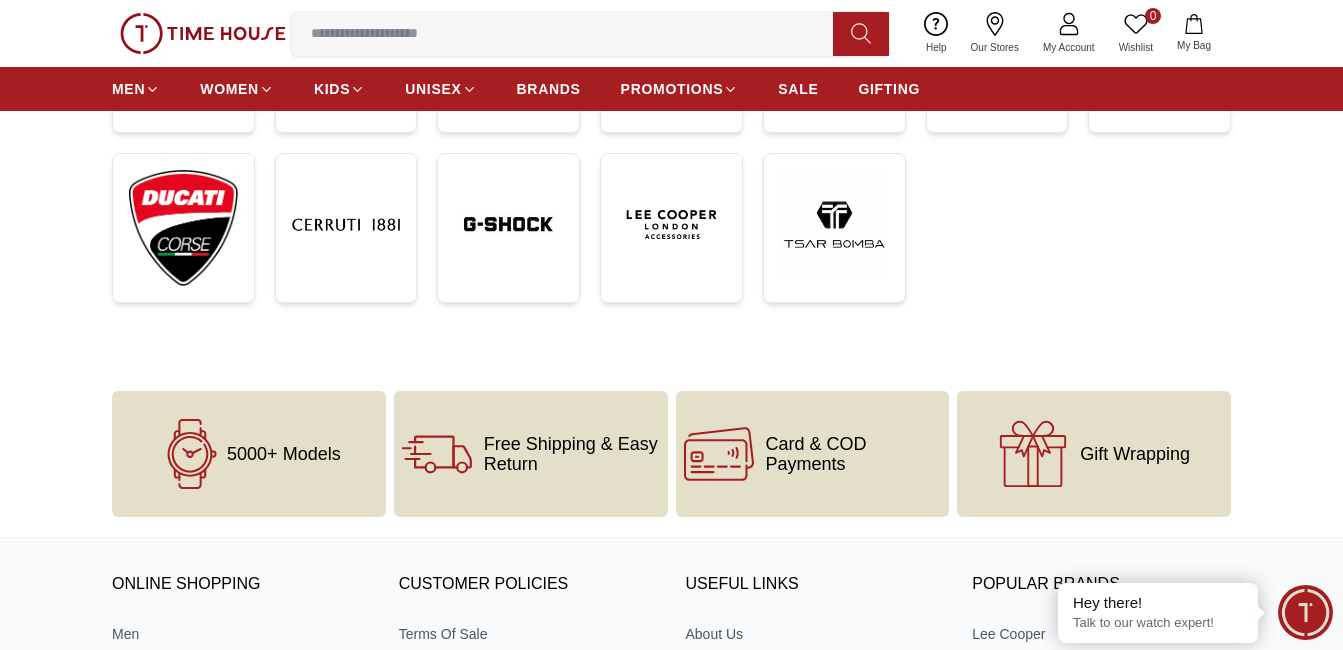 scroll, scrollTop: 300, scrollLeft: 0, axis: vertical 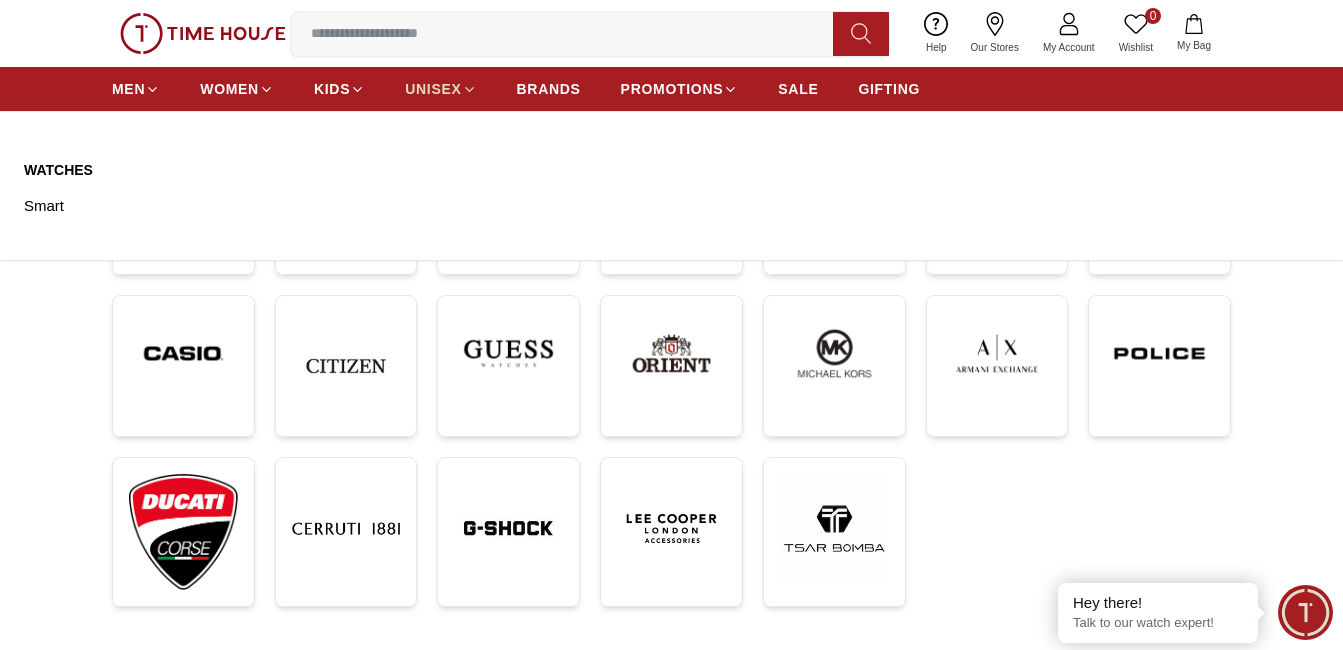 click on "UNISEX" at bounding box center (433, 89) 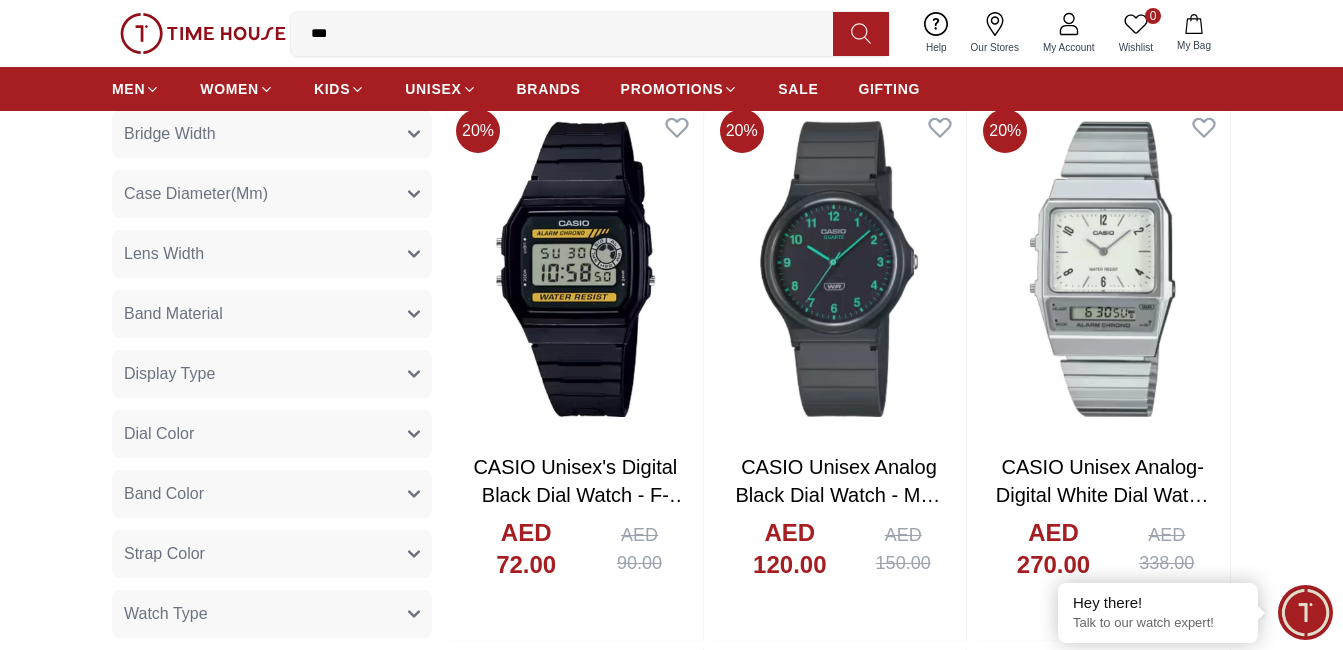 scroll, scrollTop: 300, scrollLeft: 0, axis: vertical 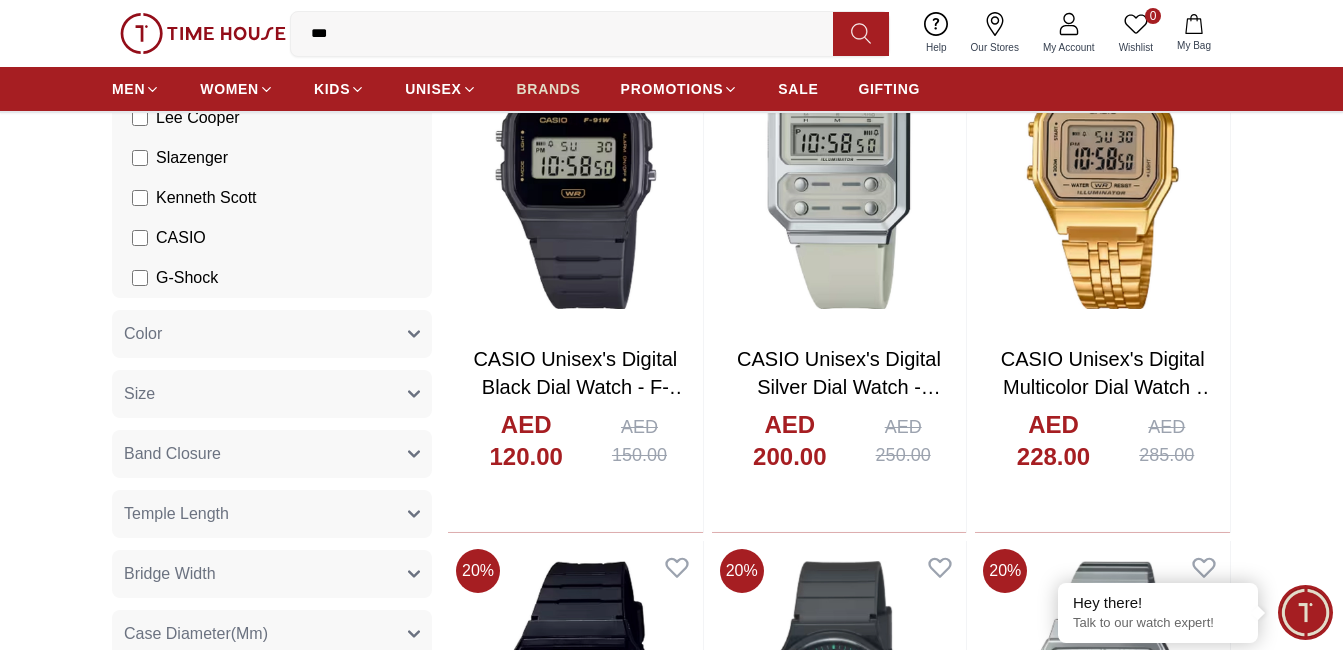 click on "BRANDS" at bounding box center (549, 89) 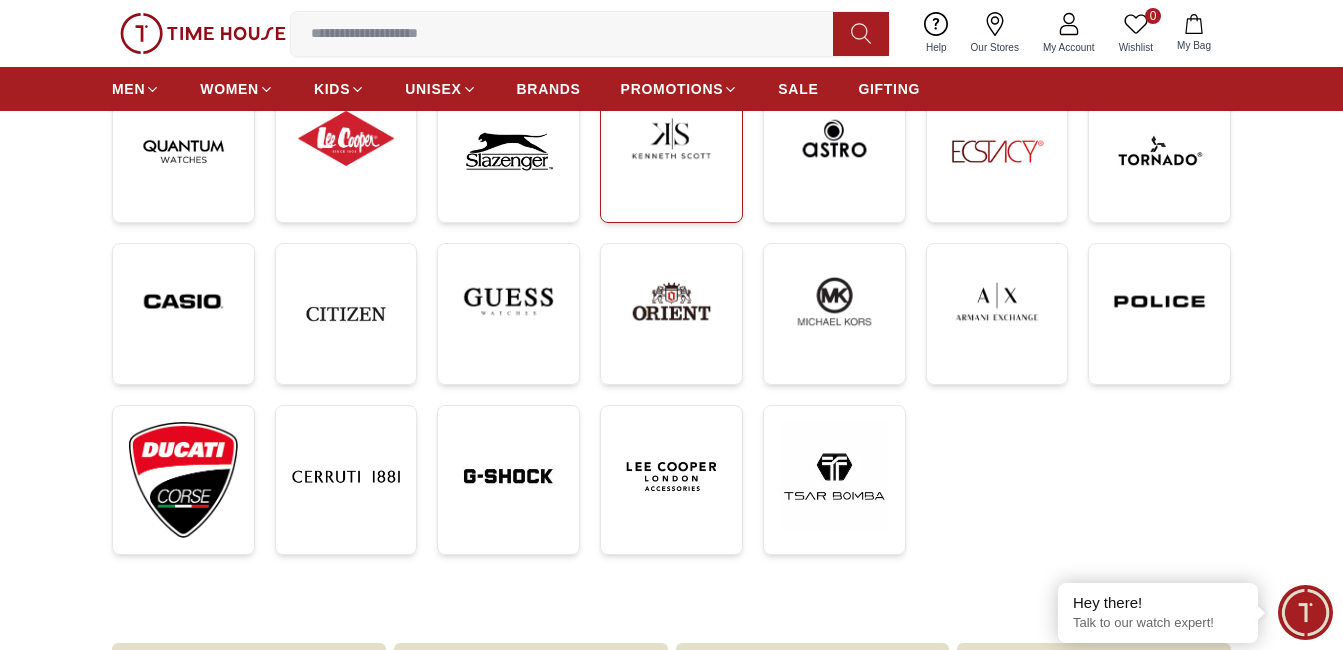 scroll, scrollTop: 500, scrollLeft: 0, axis: vertical 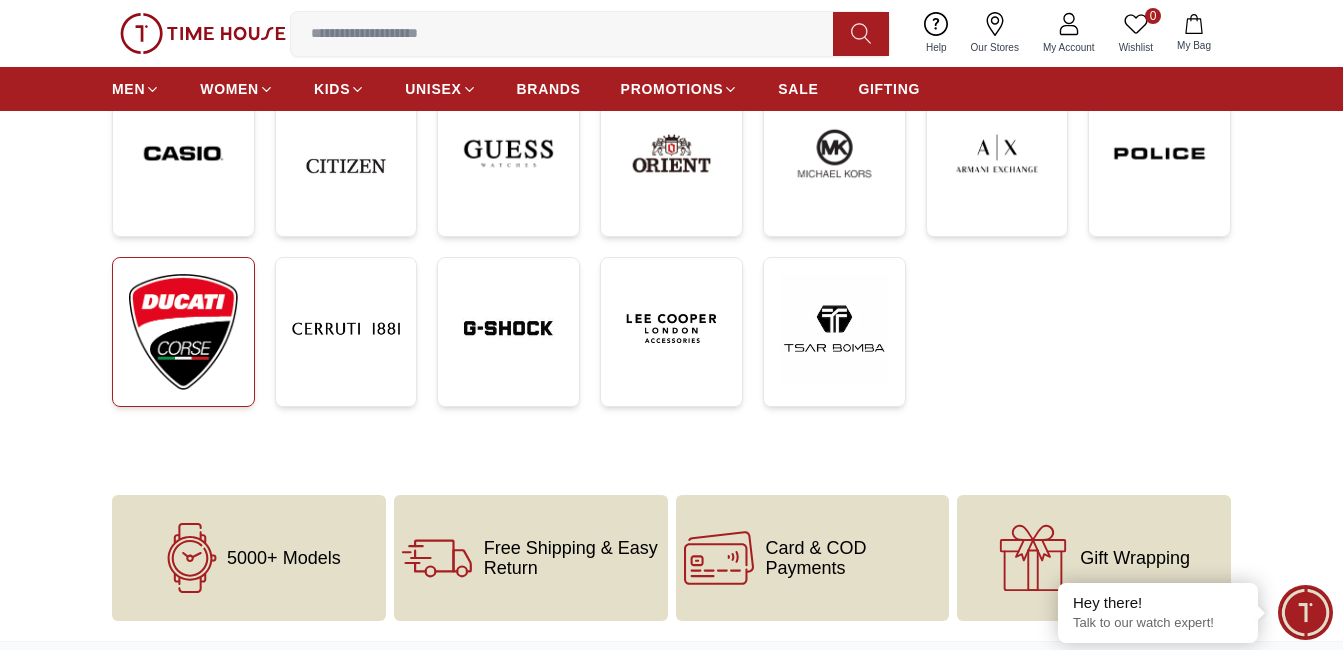 click at bounding box center (183, 332) 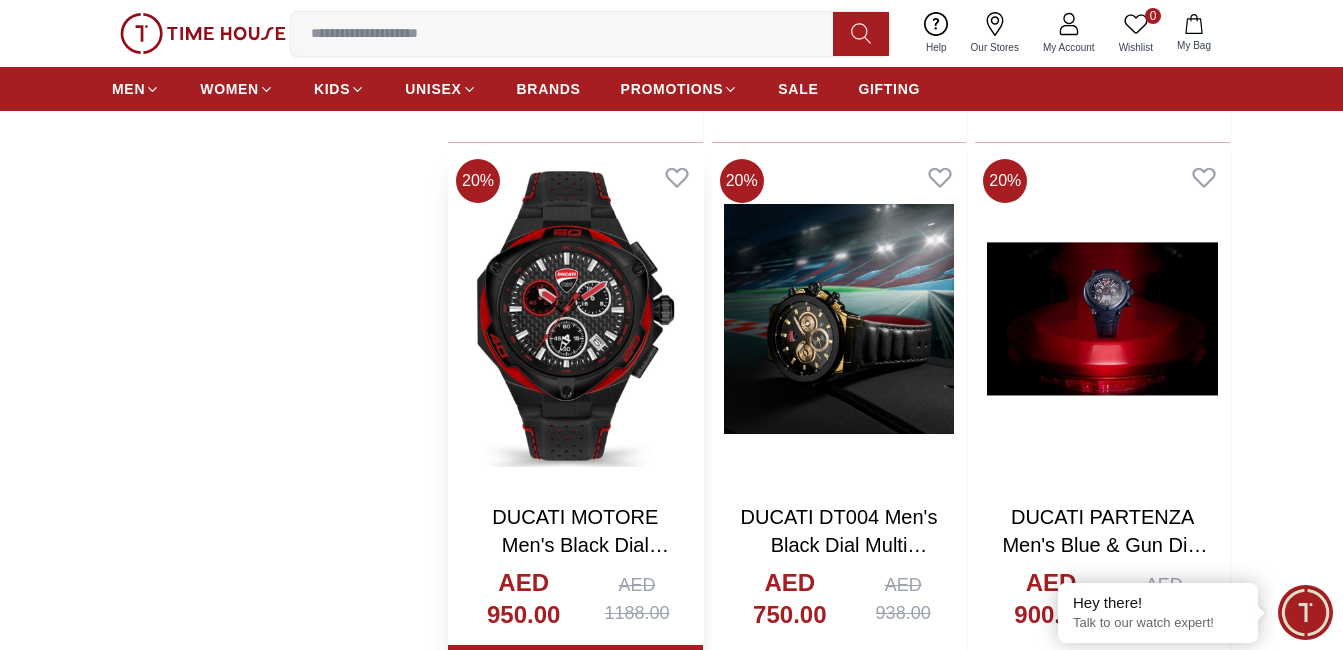scroll, scrollTop: 1900, scrollLeft: 0, axis: vertical 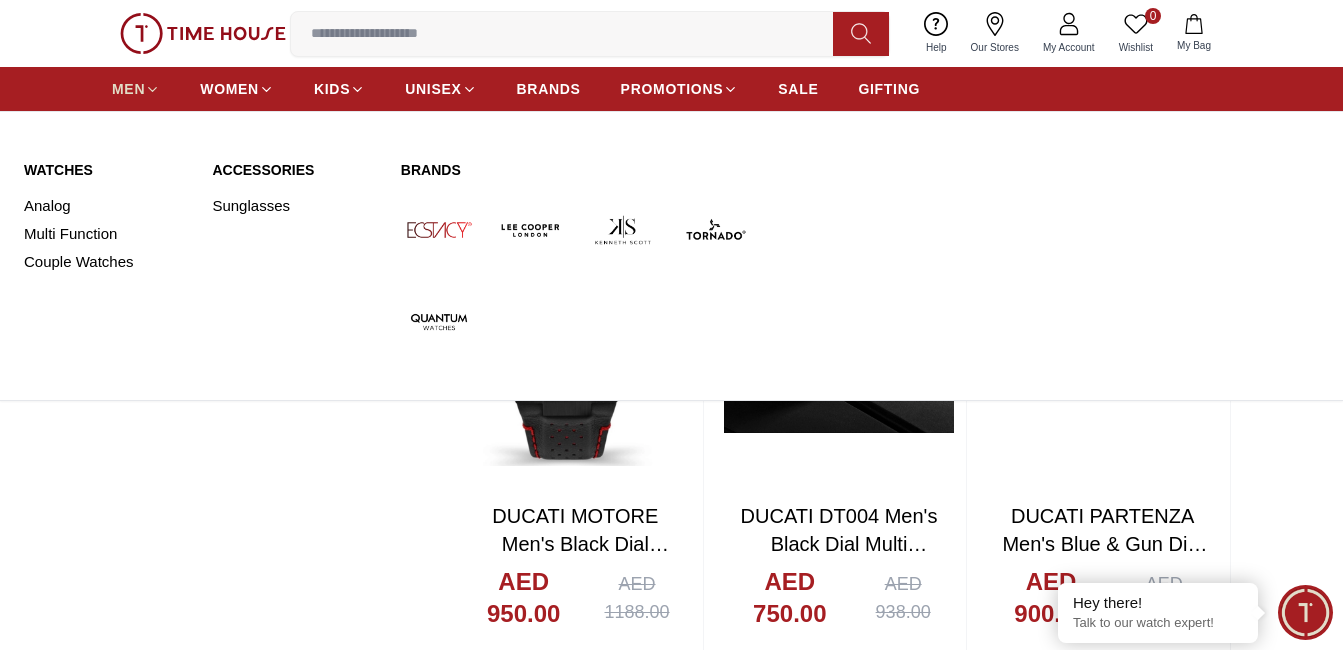 click on "MEN" at bounding box center [128, 89] 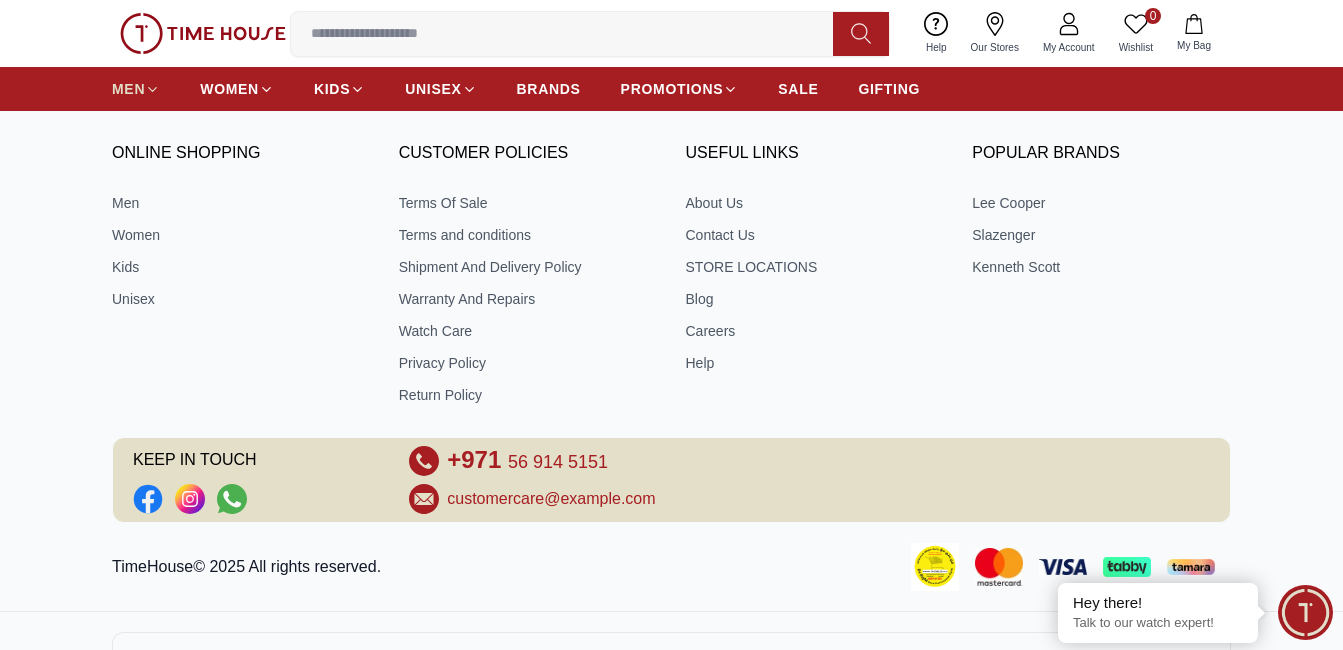 scroll, scrollTop: 0, scrollLeft: 0, axis: both 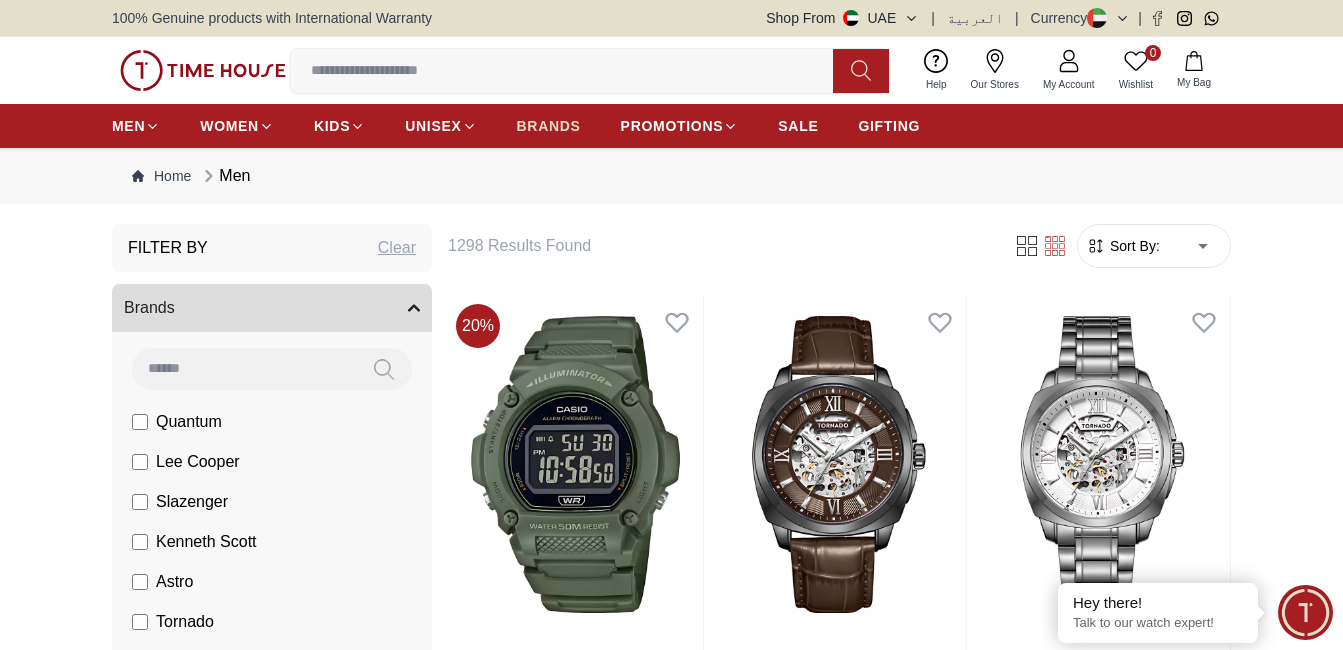 click on "BRANDS" at bounding box center [549, 126] 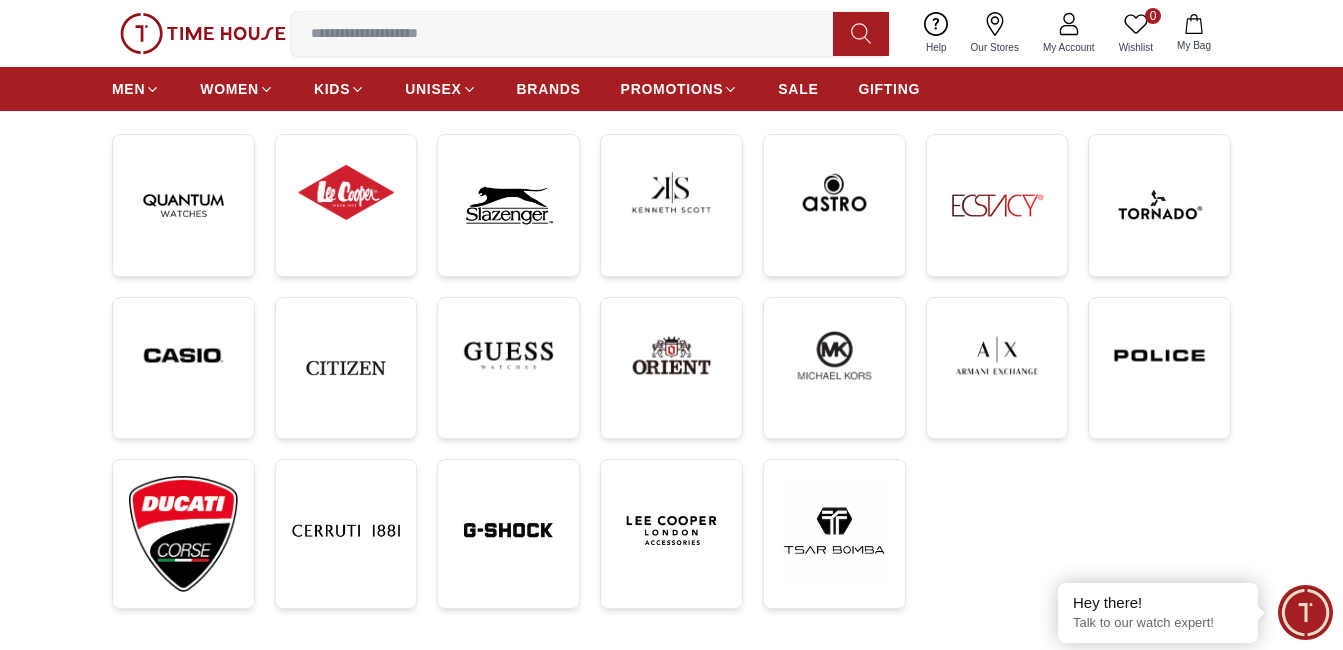 scroll, scrollTop: 300, scrollLeft: 0, axis: vertical 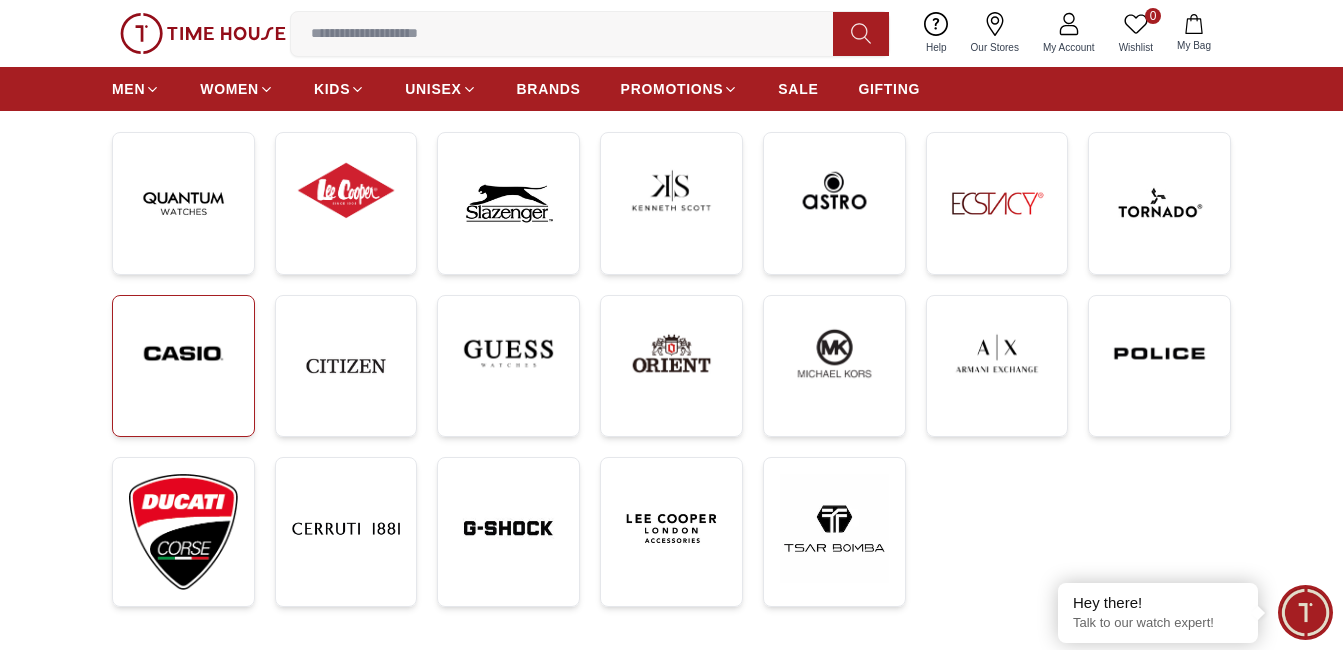 click at bounding box center (183, 353) 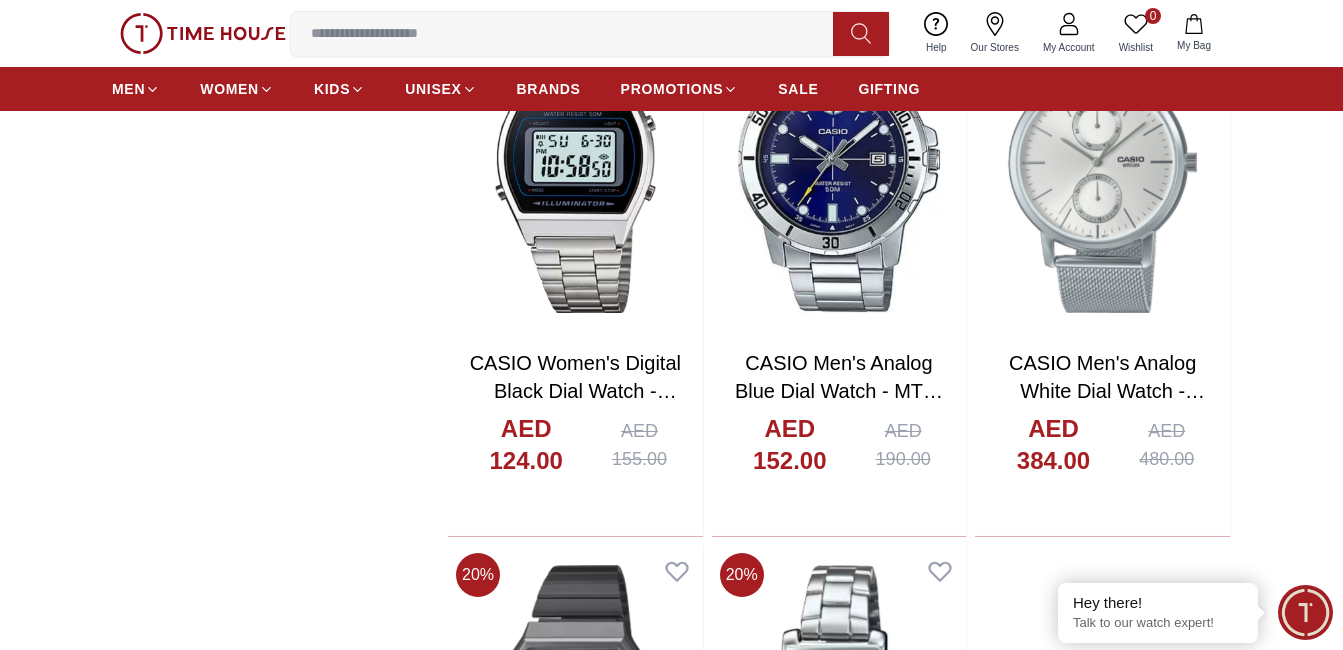 scroll, scrollTop: 4500, scrollLeft: 0, axis: vertical 